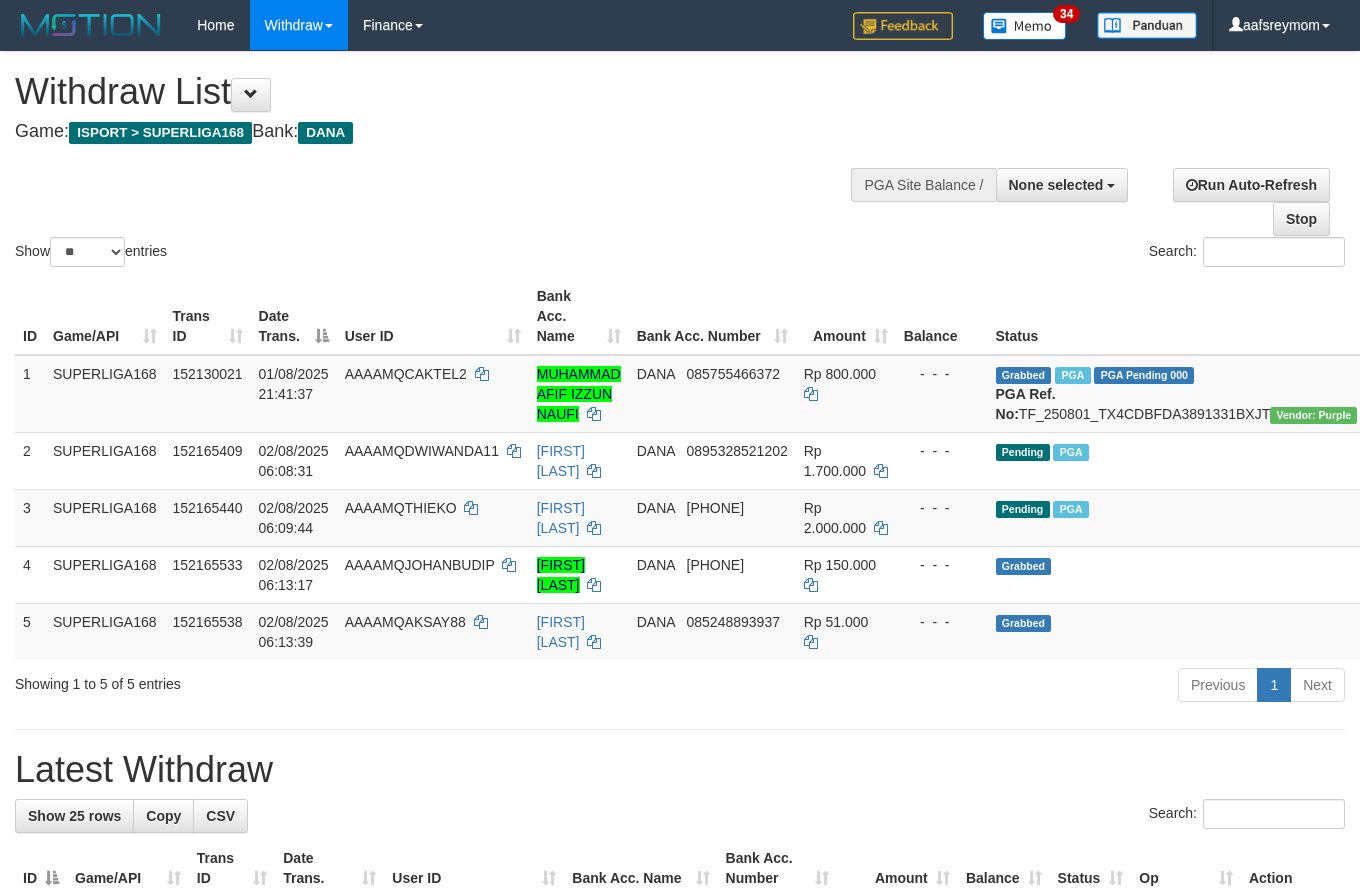 select 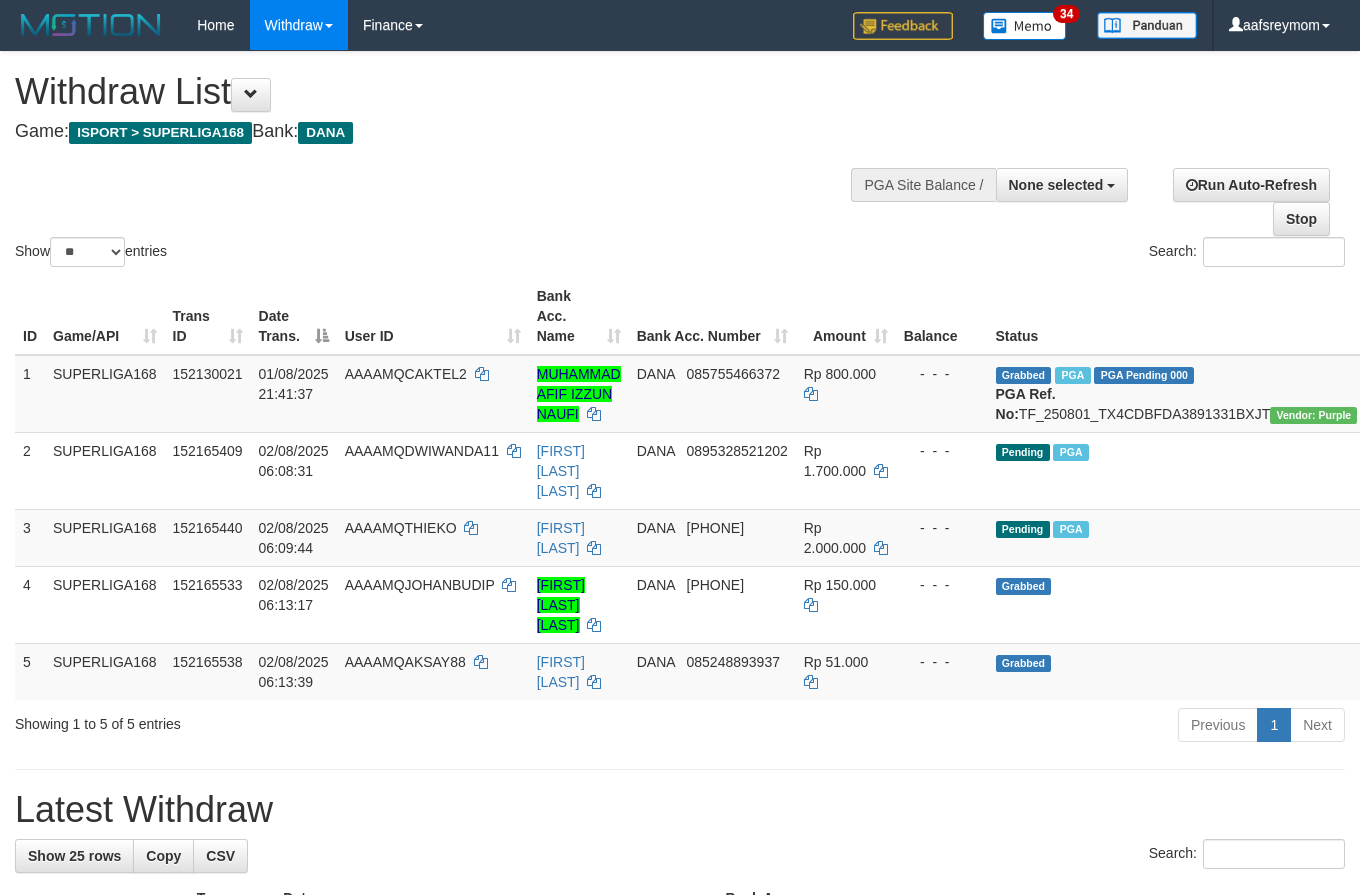 select 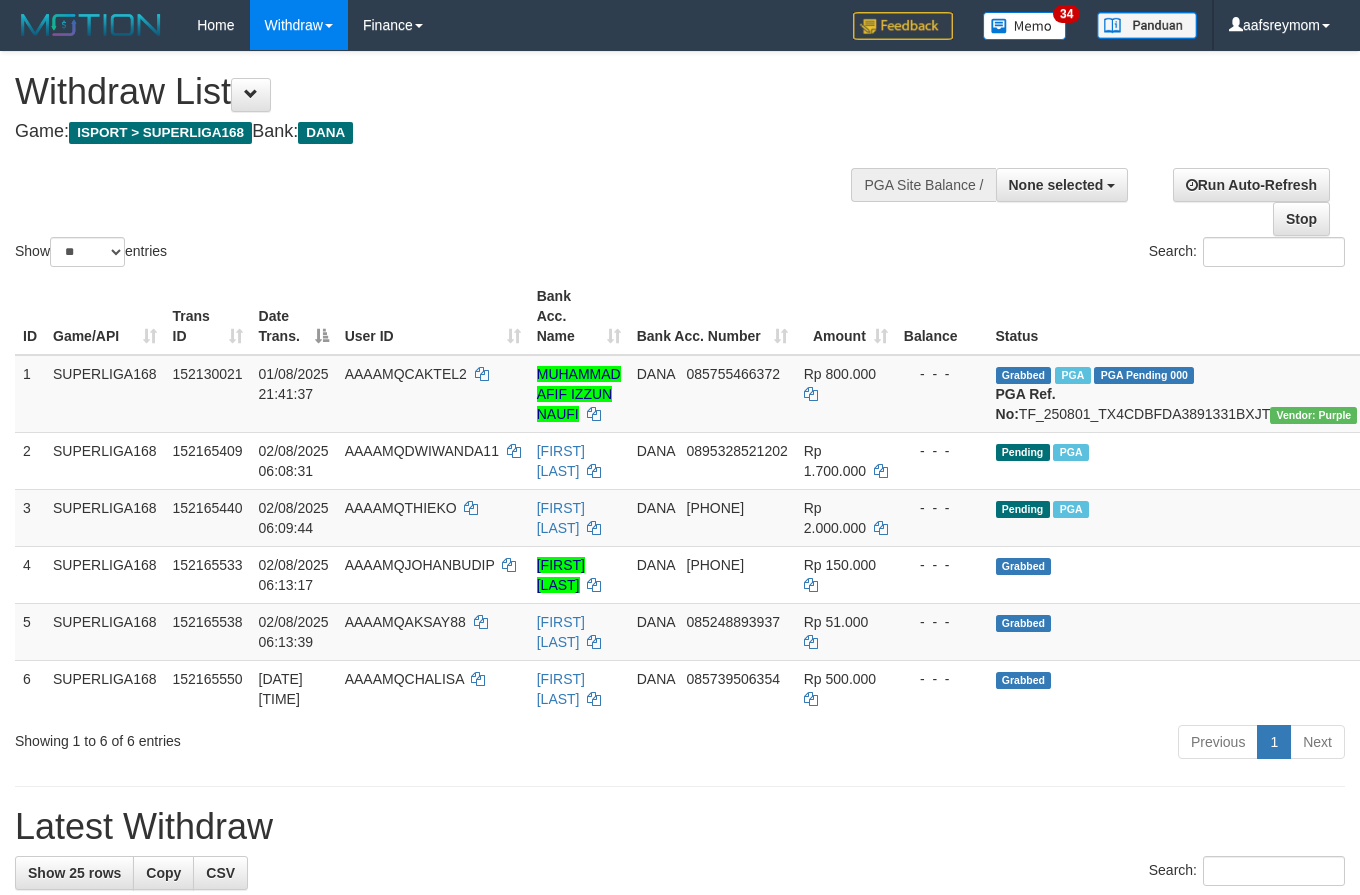 select 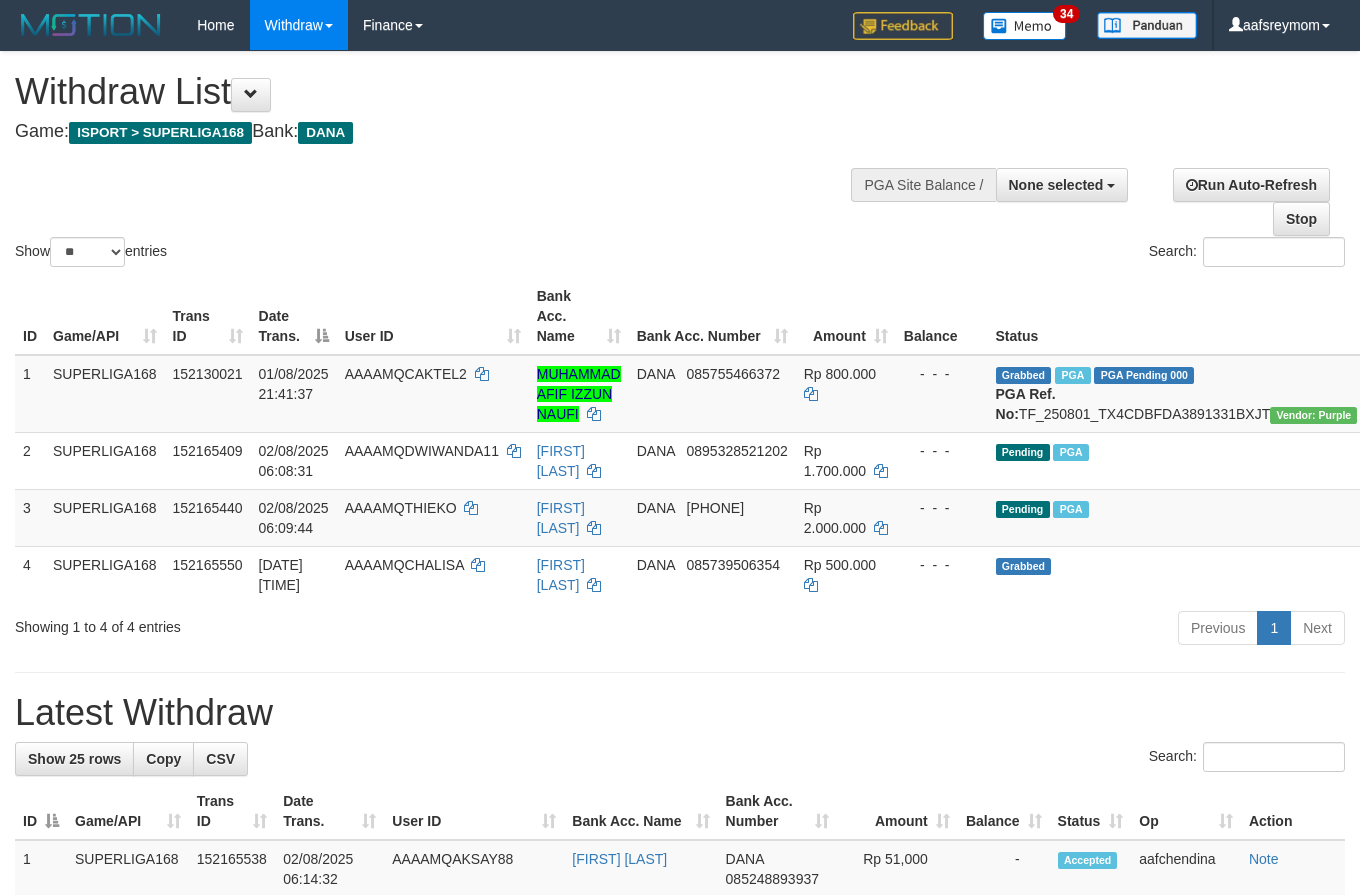select 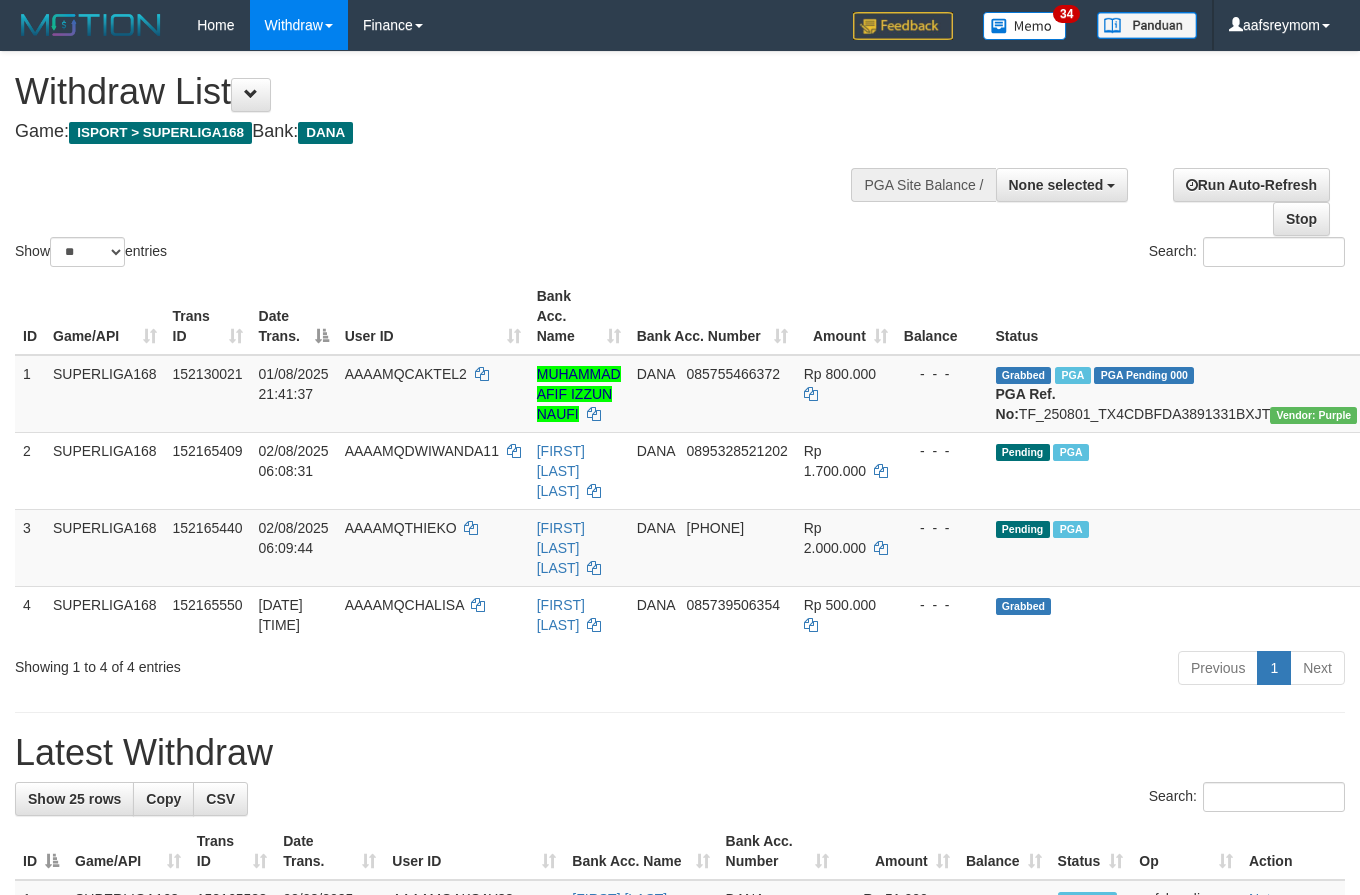 select 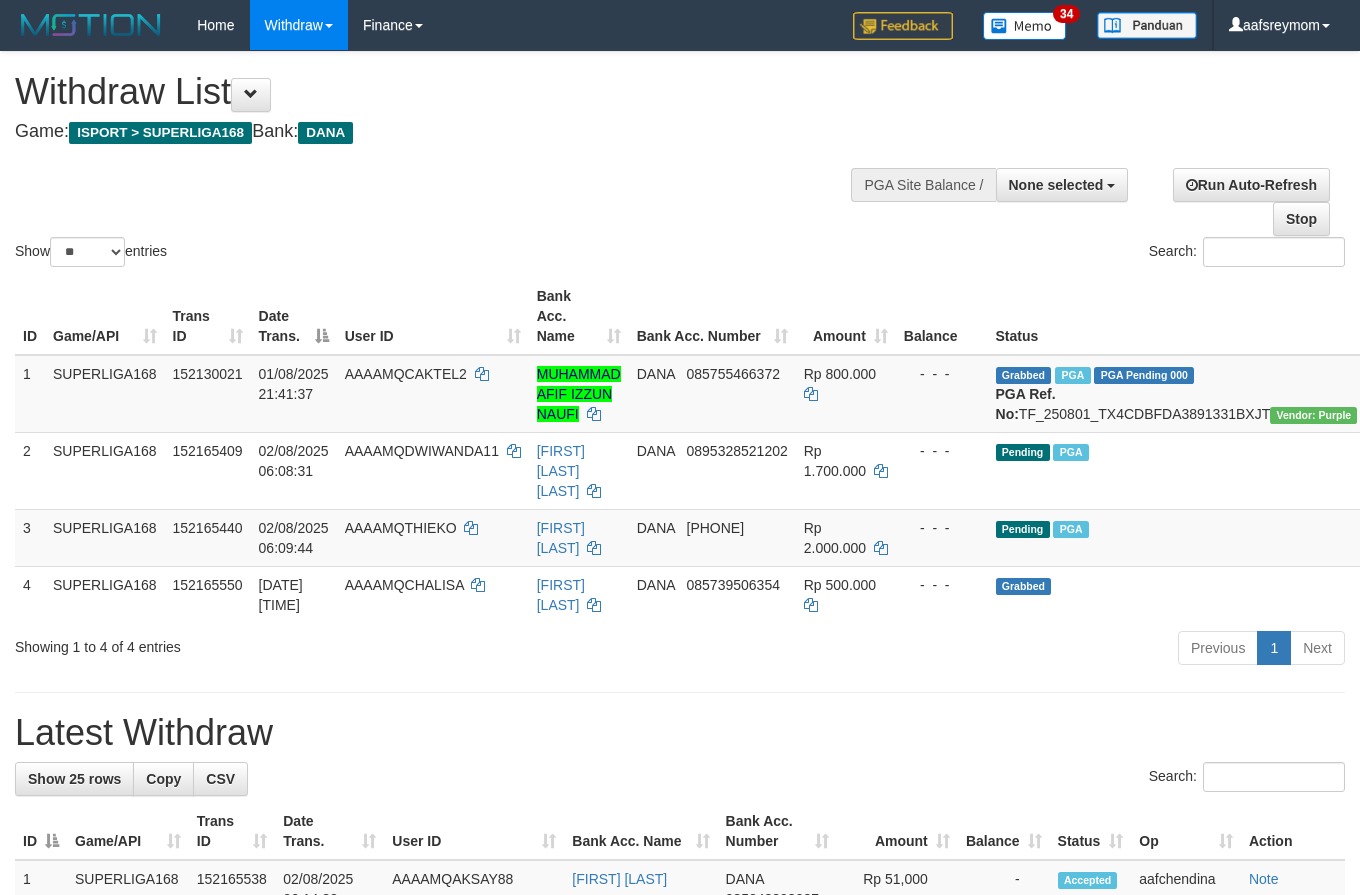 select 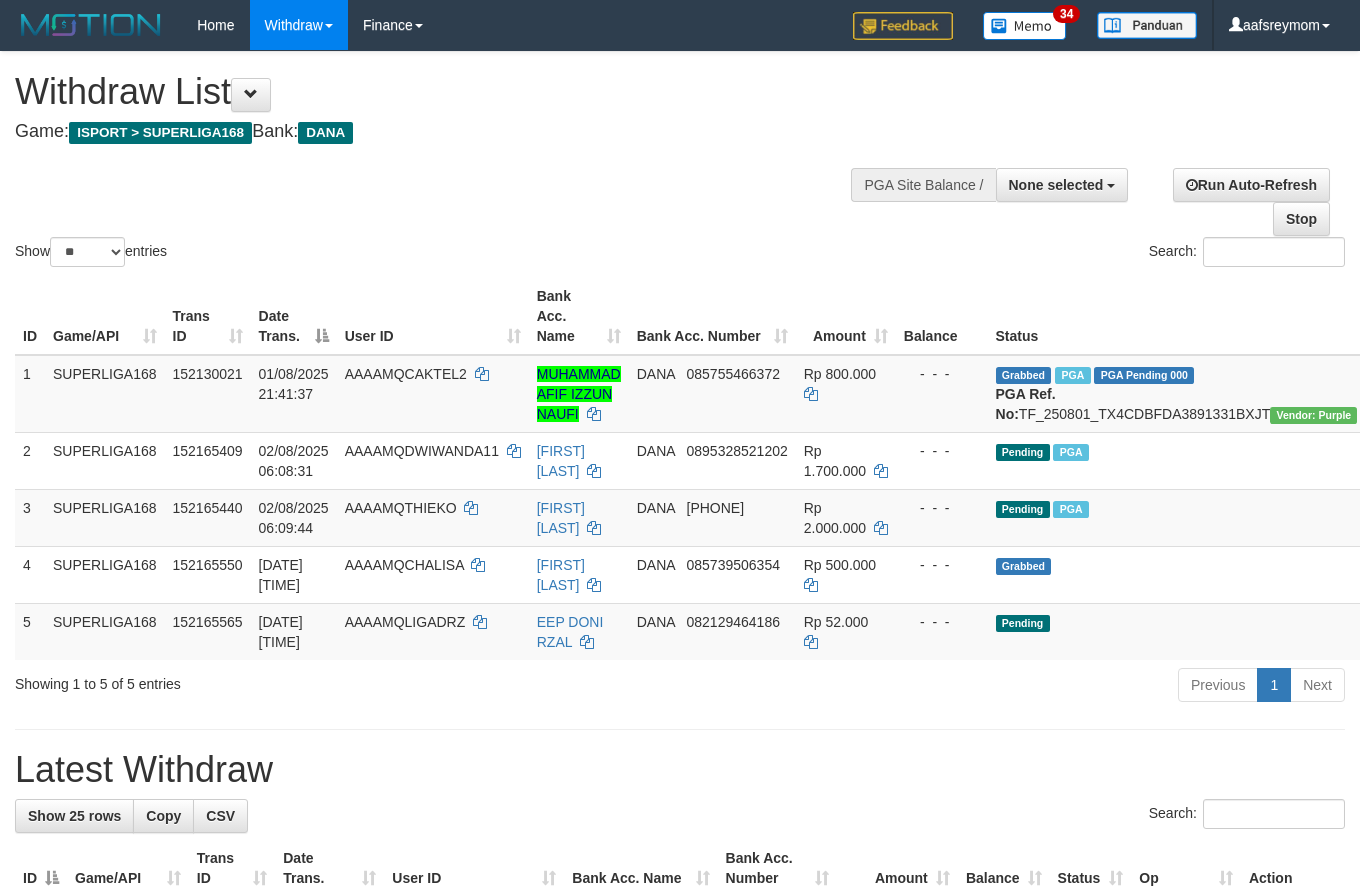 select 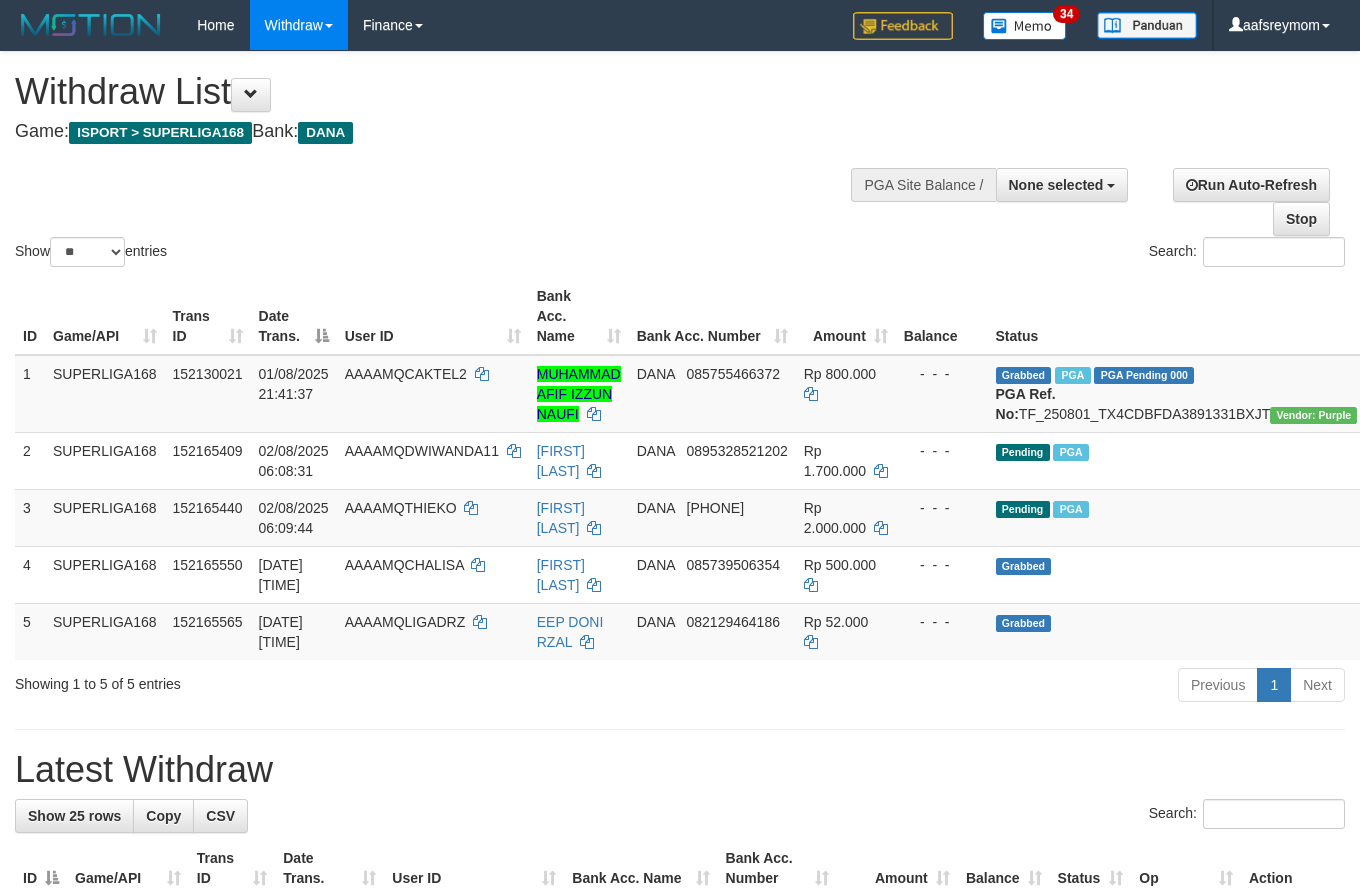 select 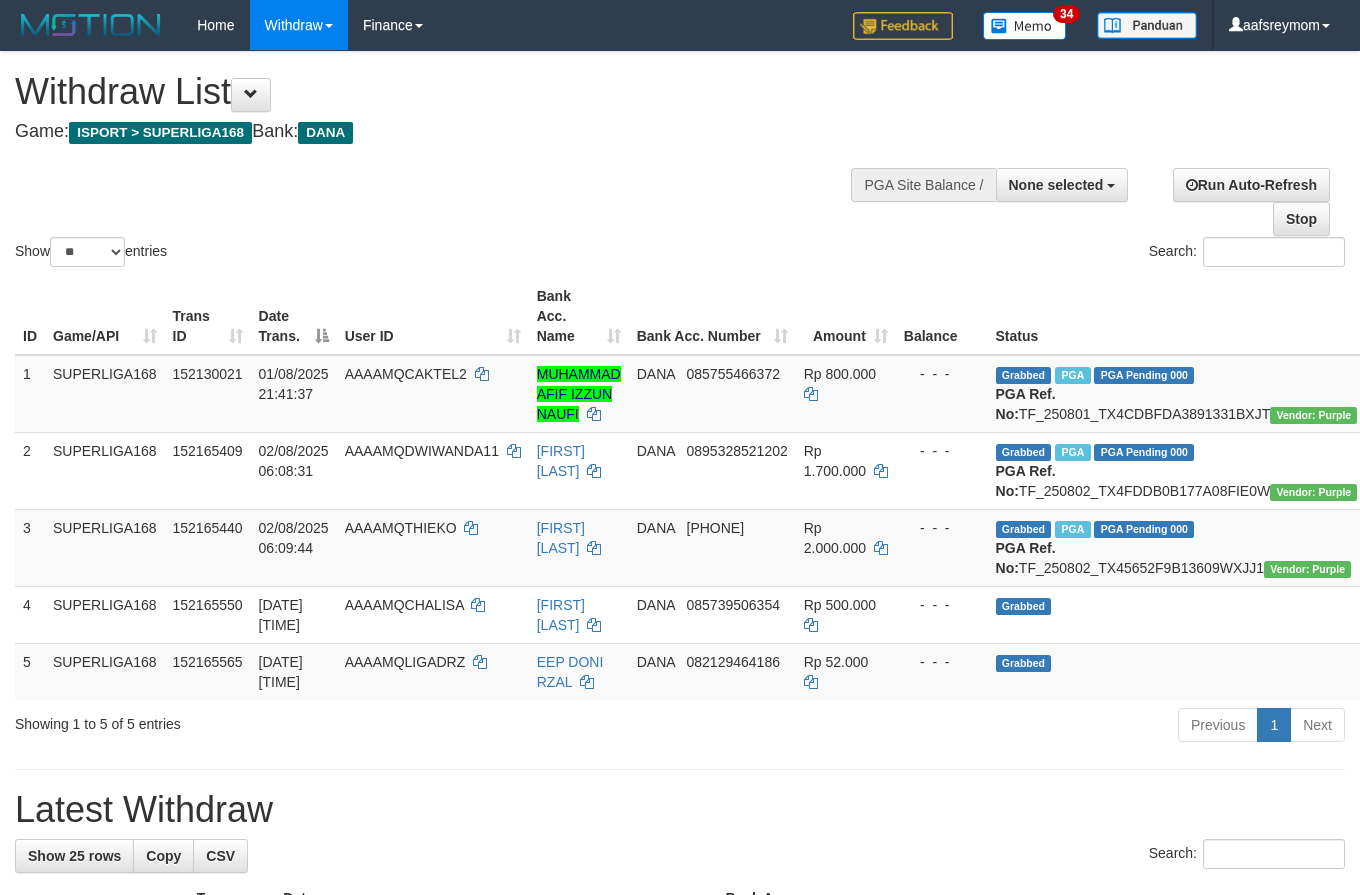 select 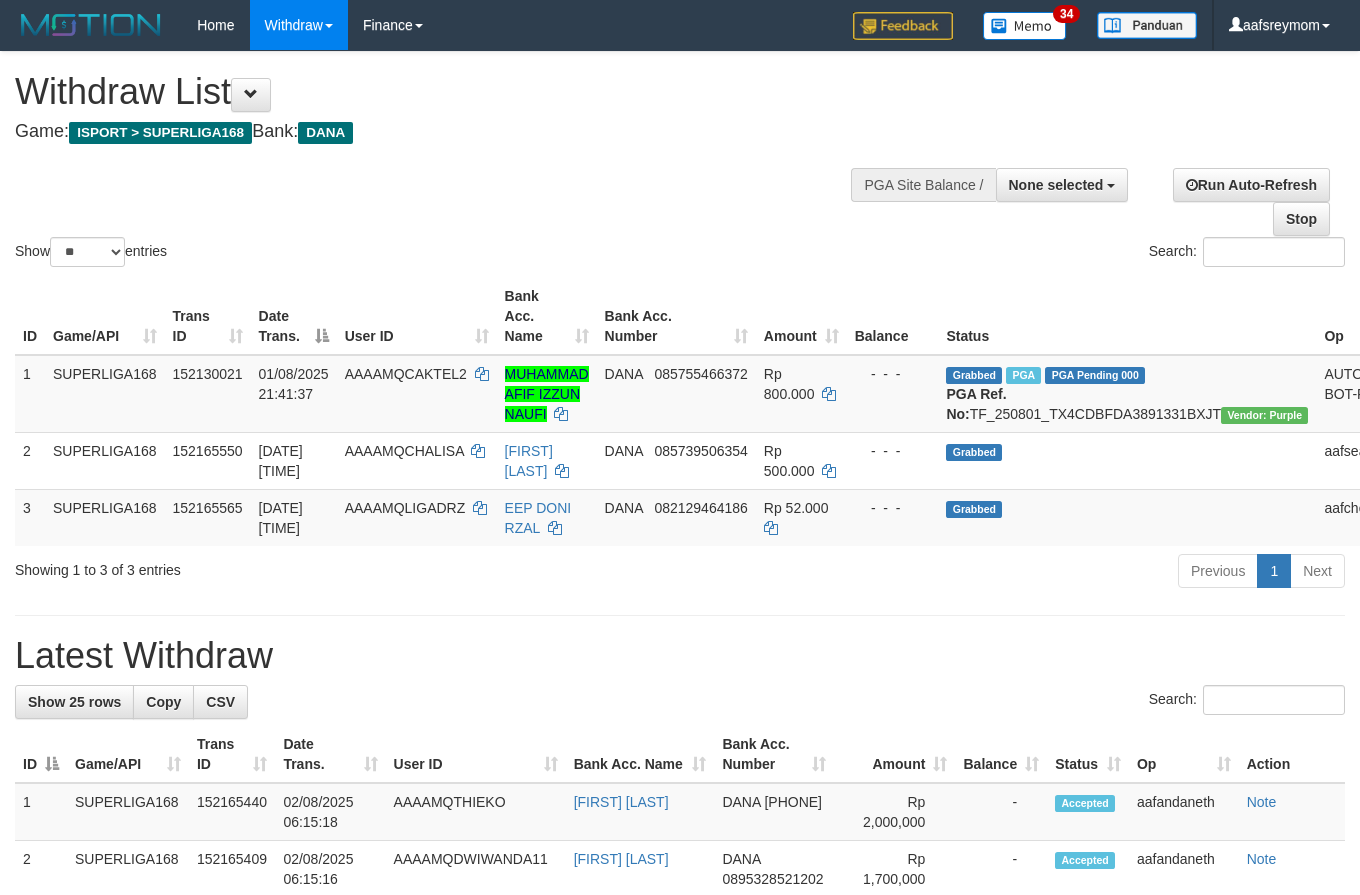 select 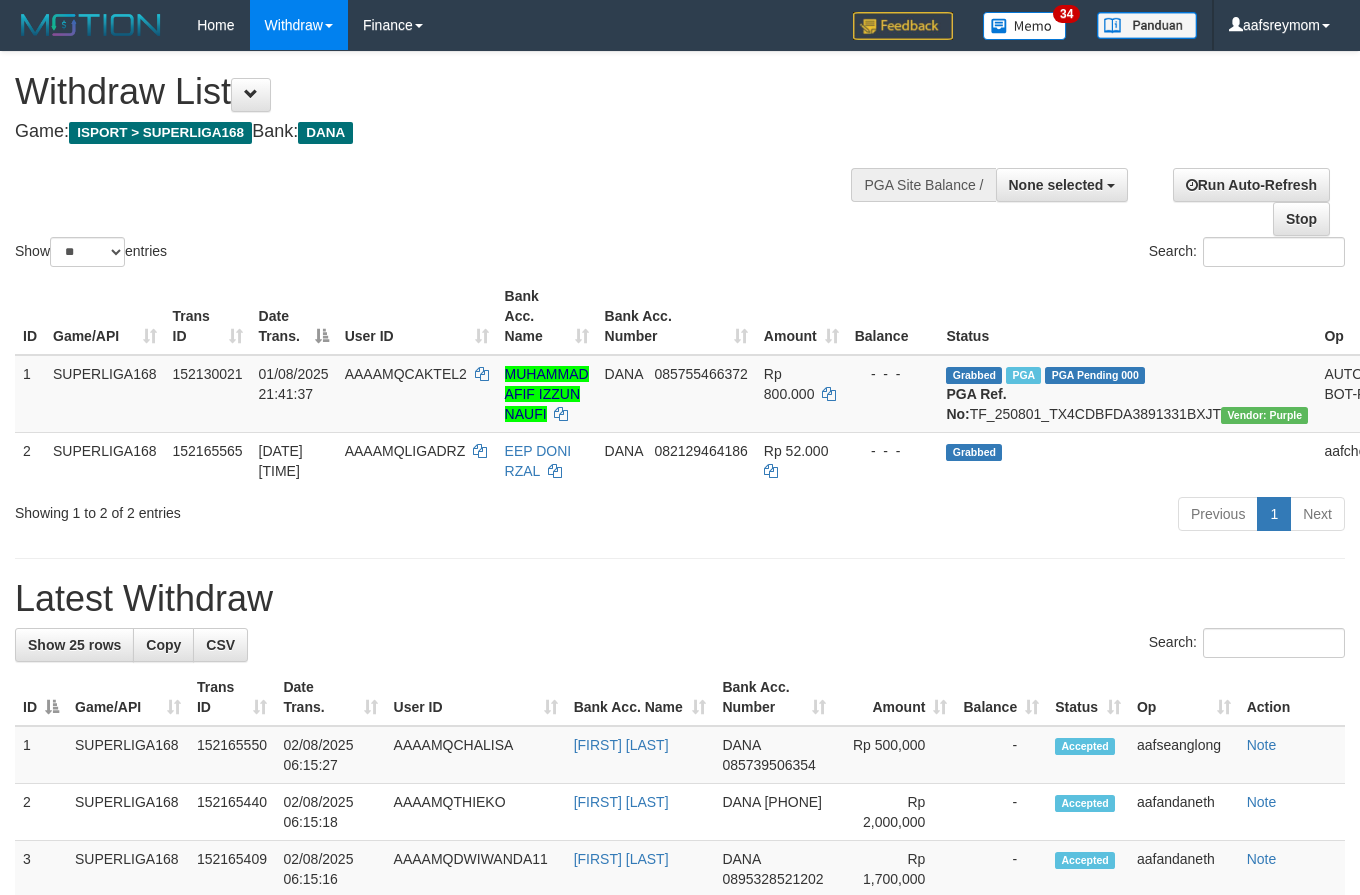 select 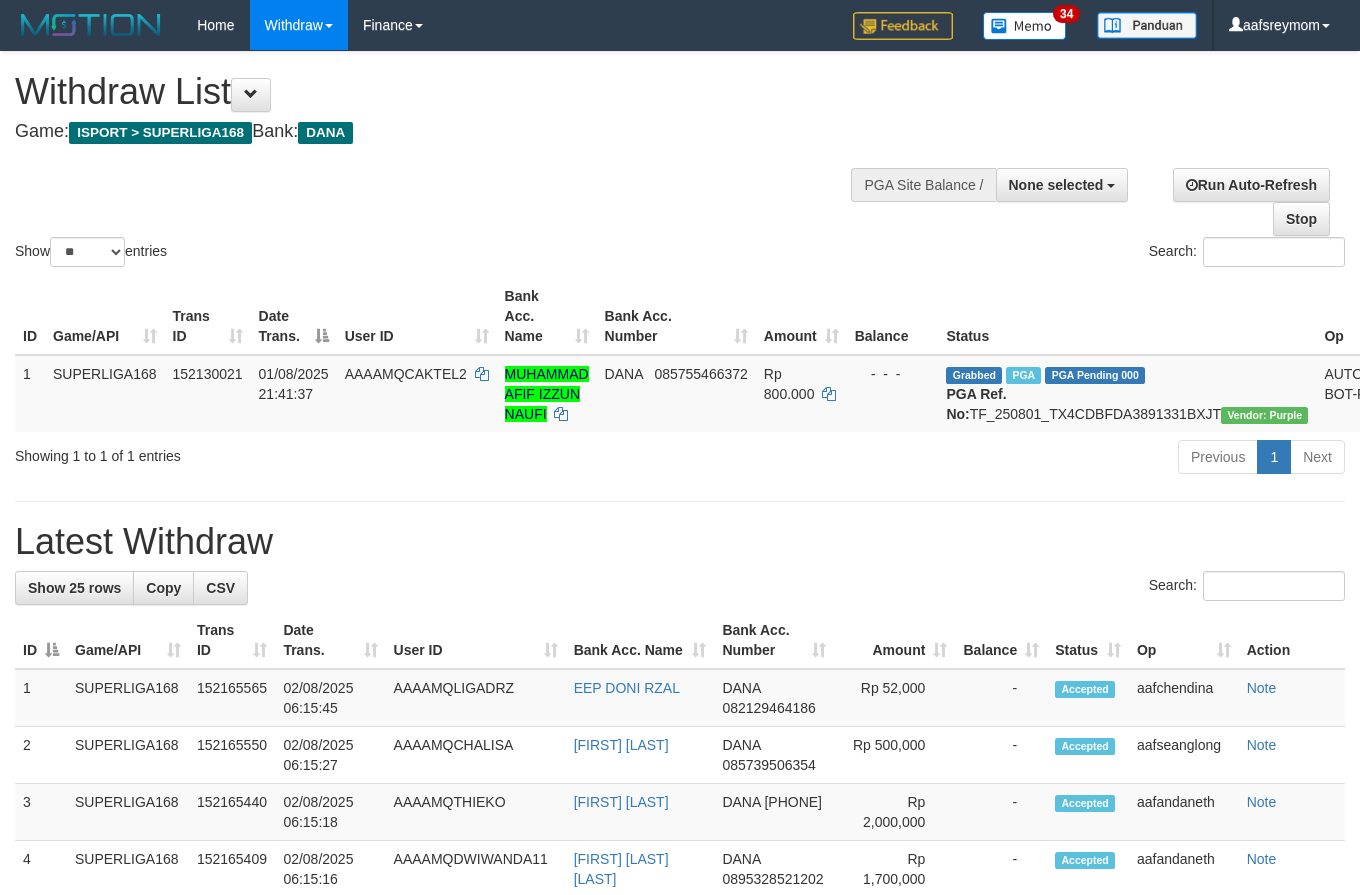 select 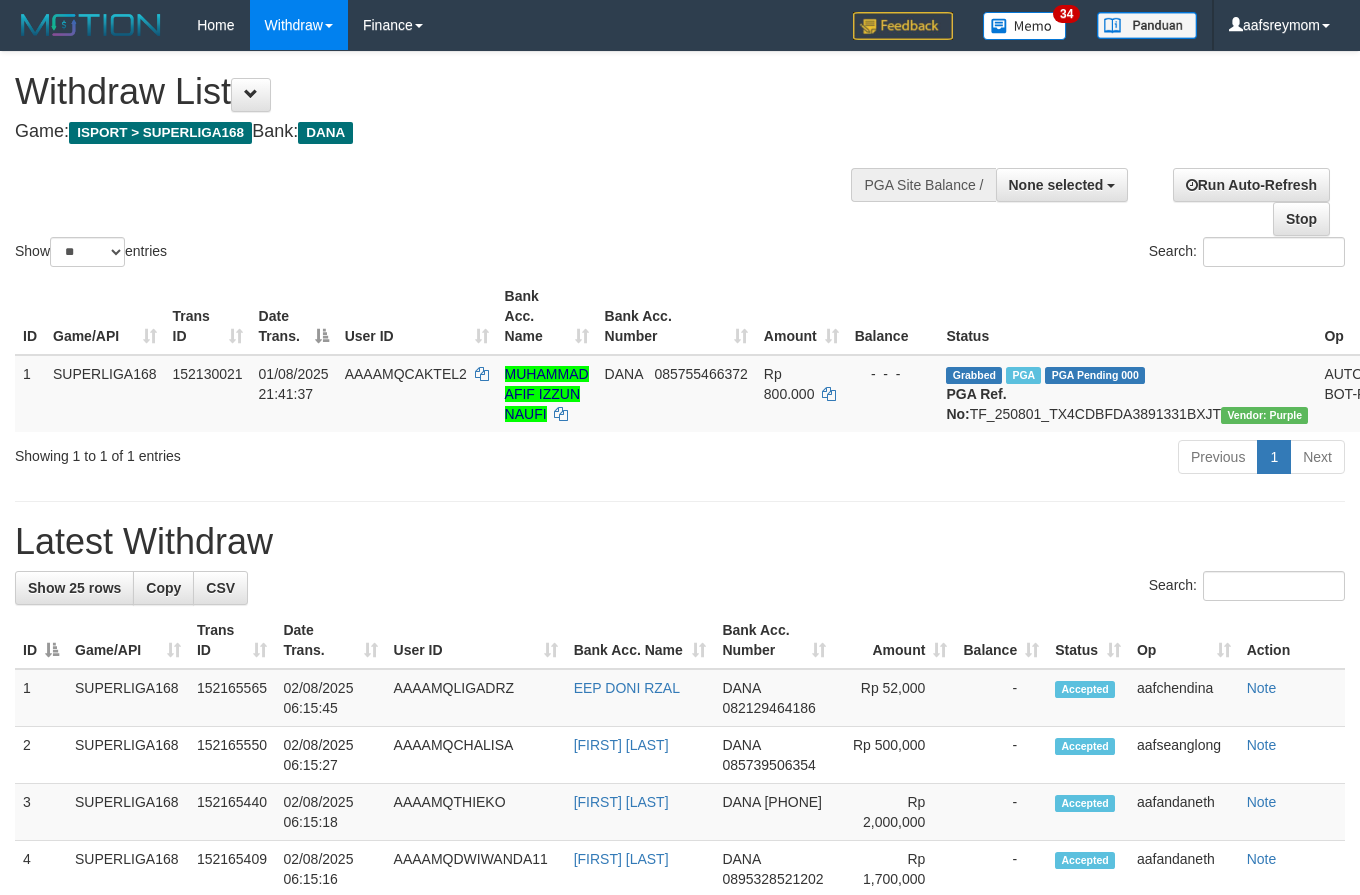 select 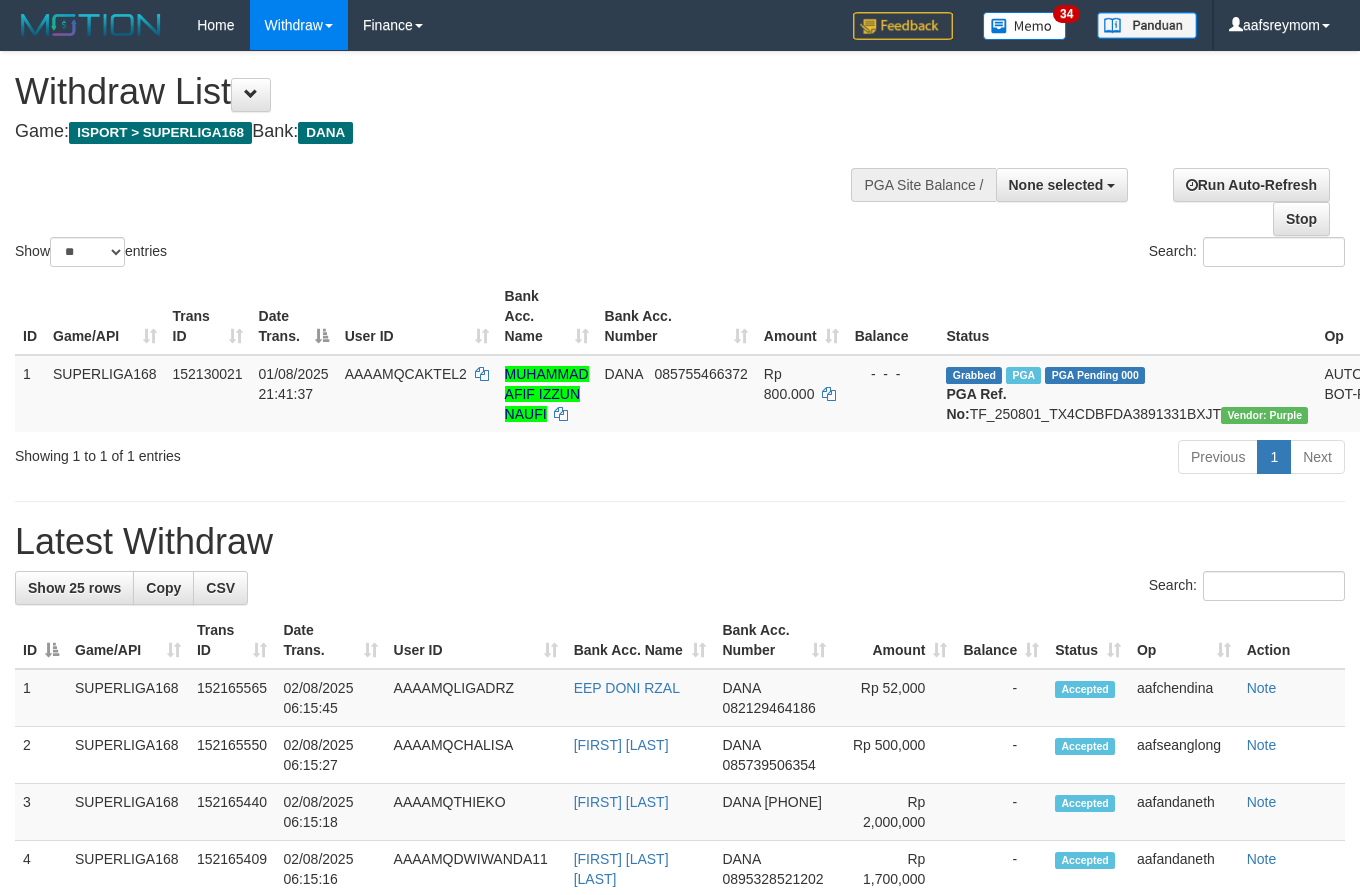 select 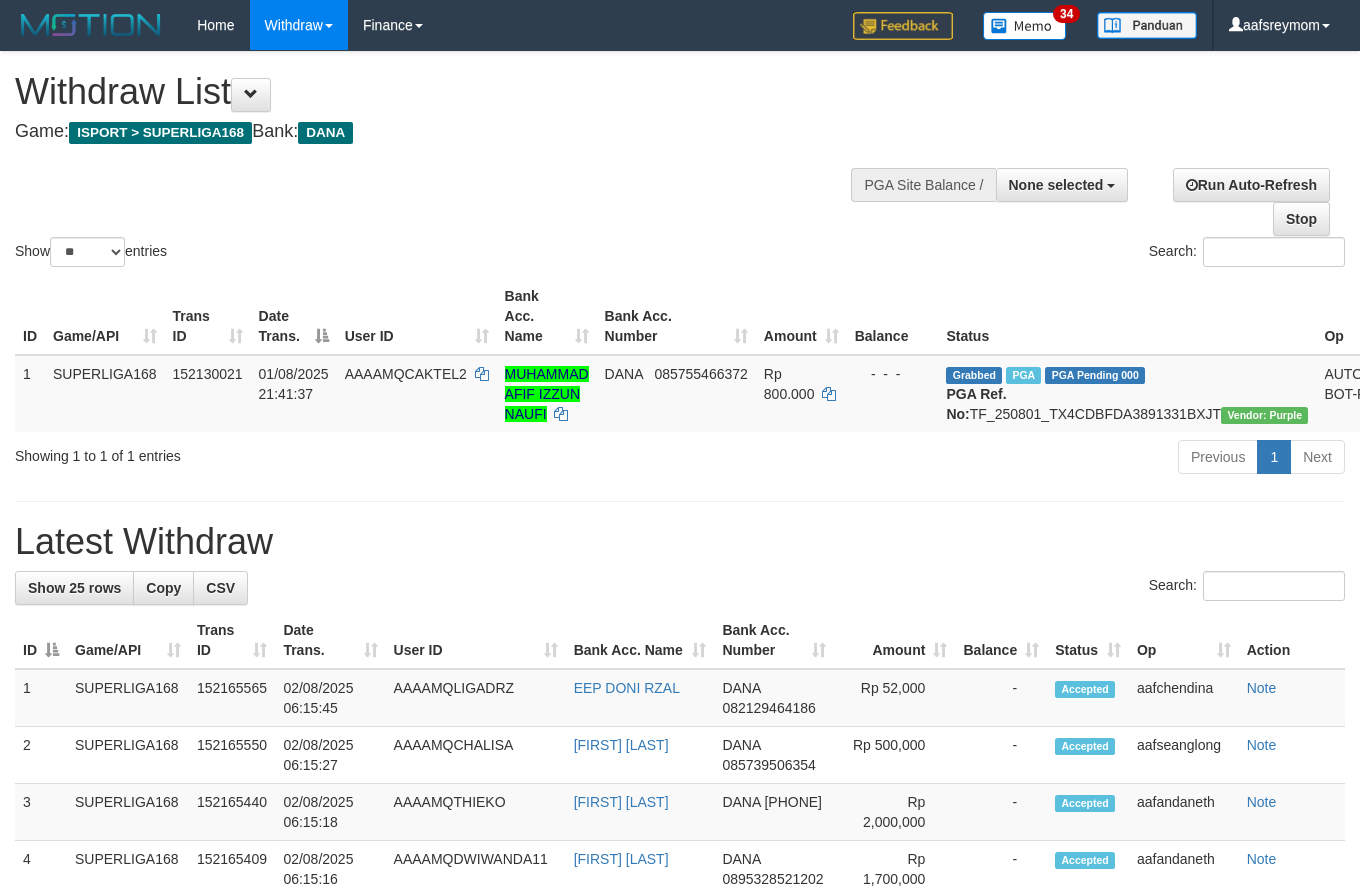 select 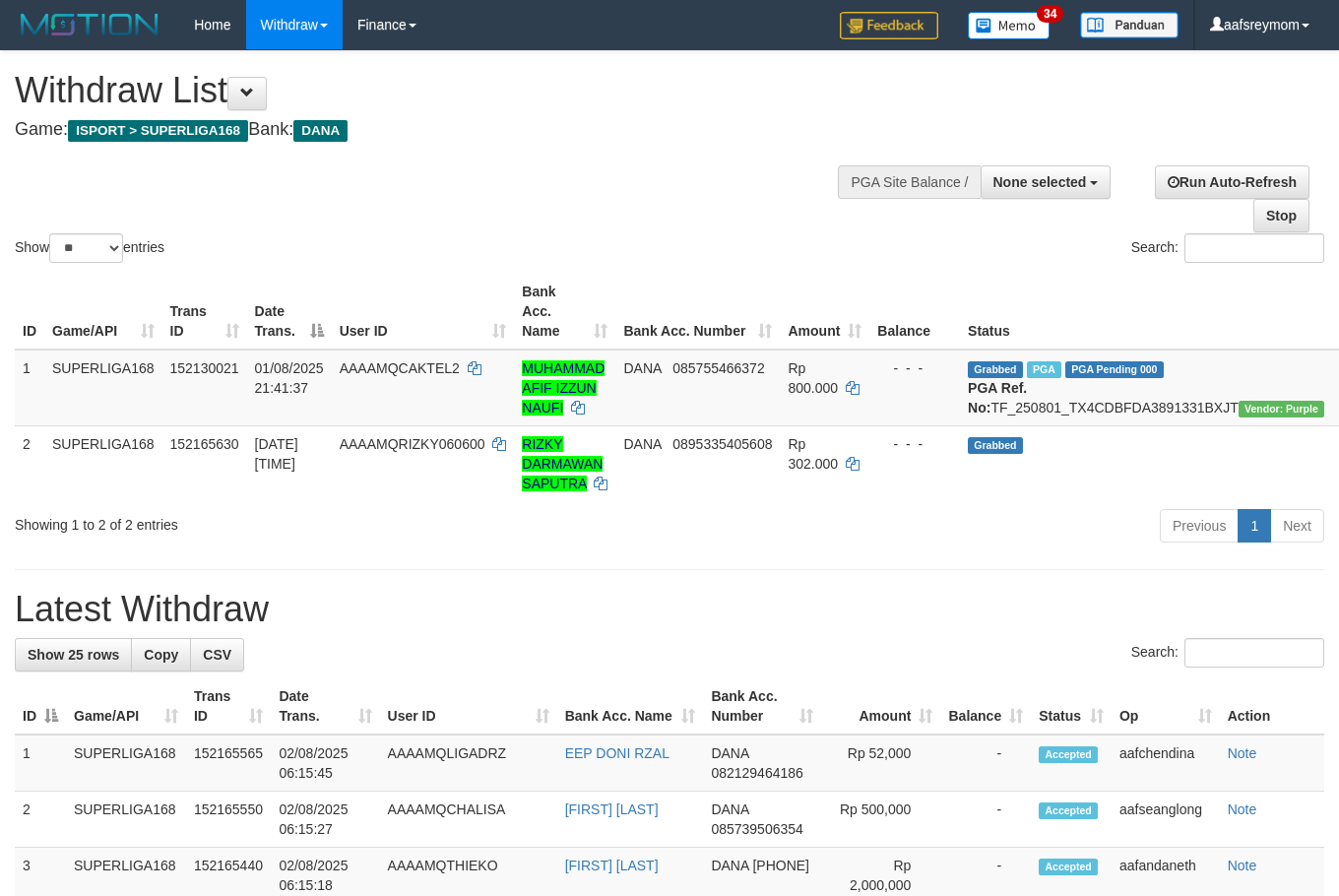 select 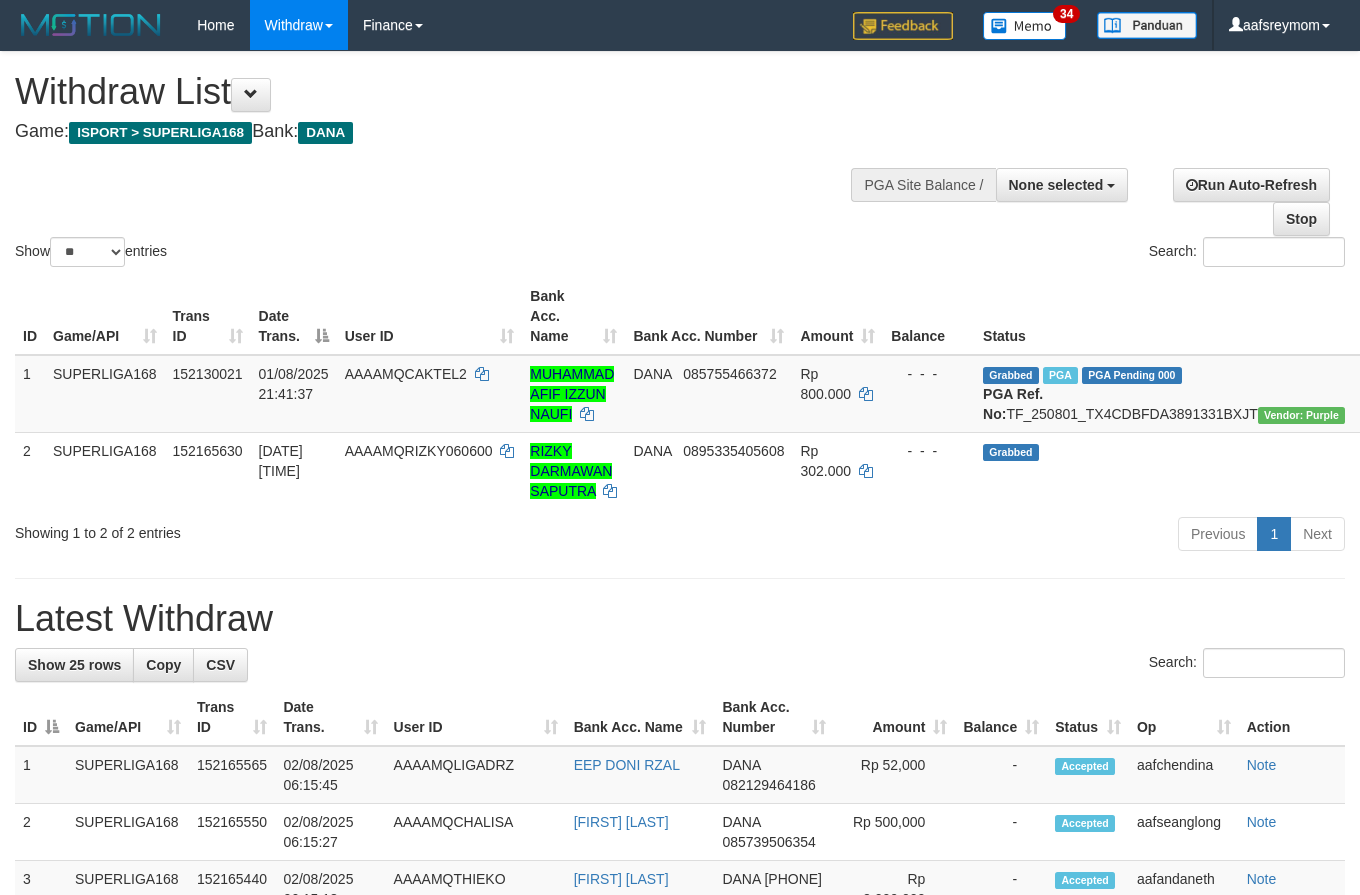 select 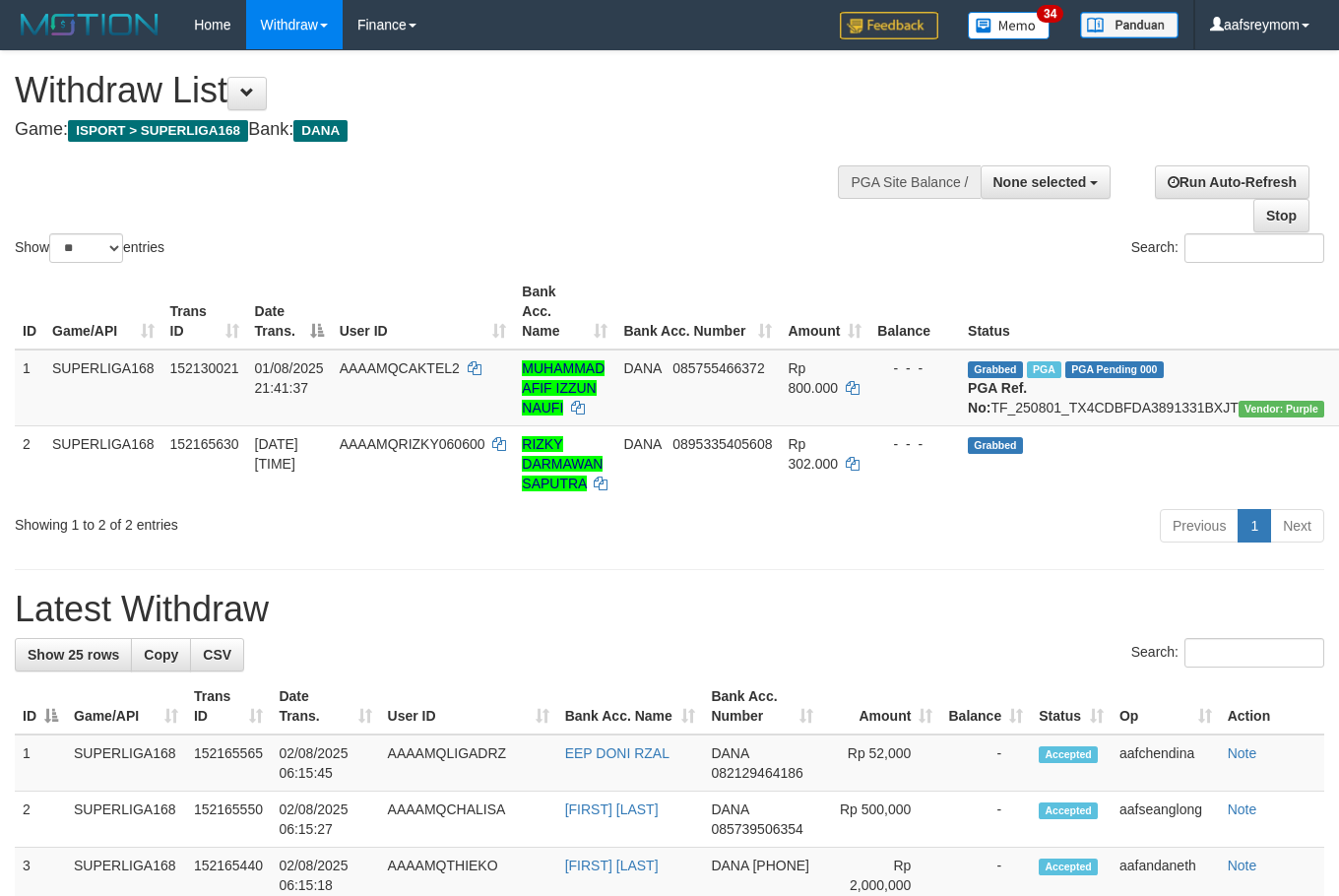 select 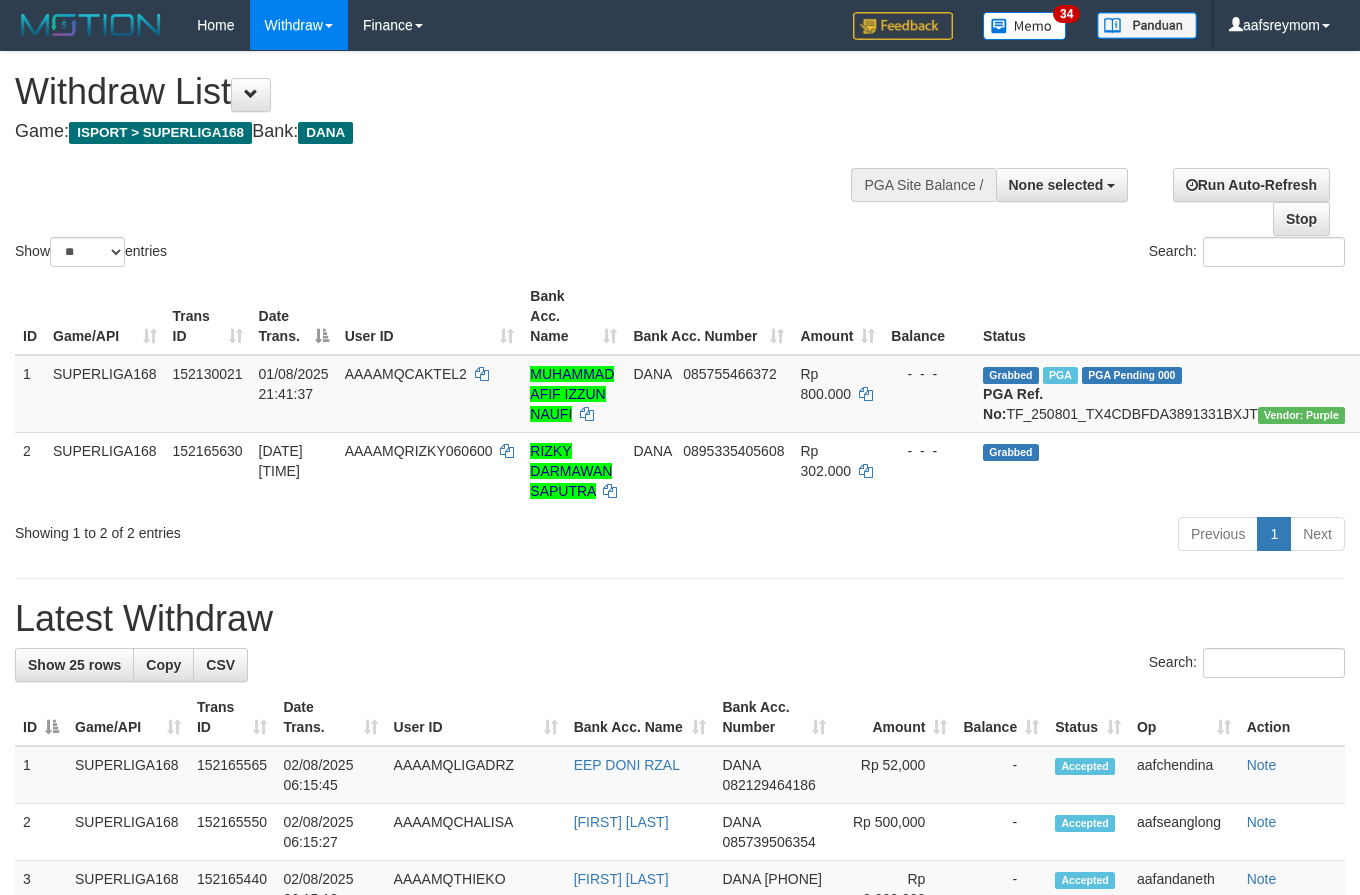 select 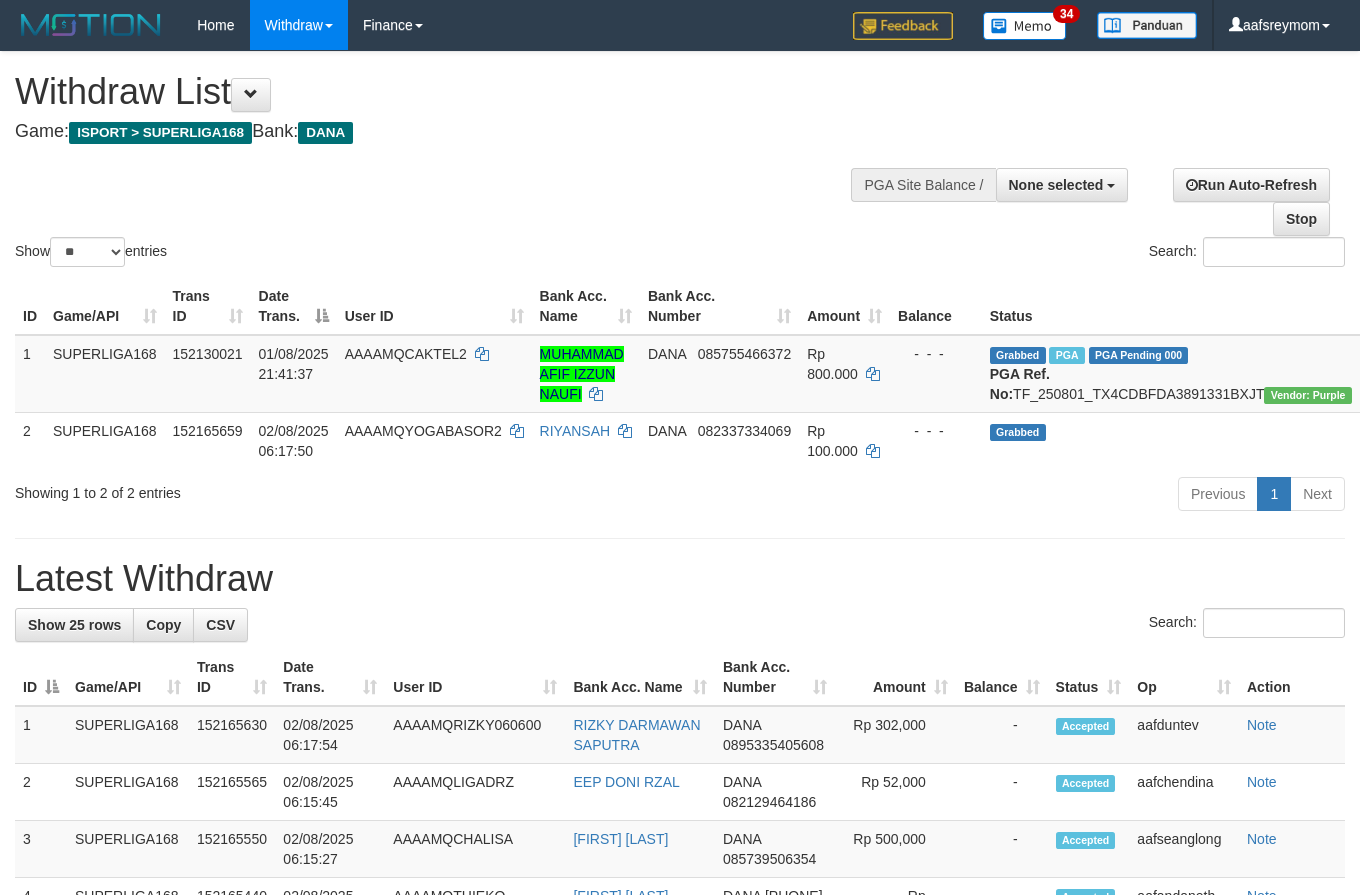 select 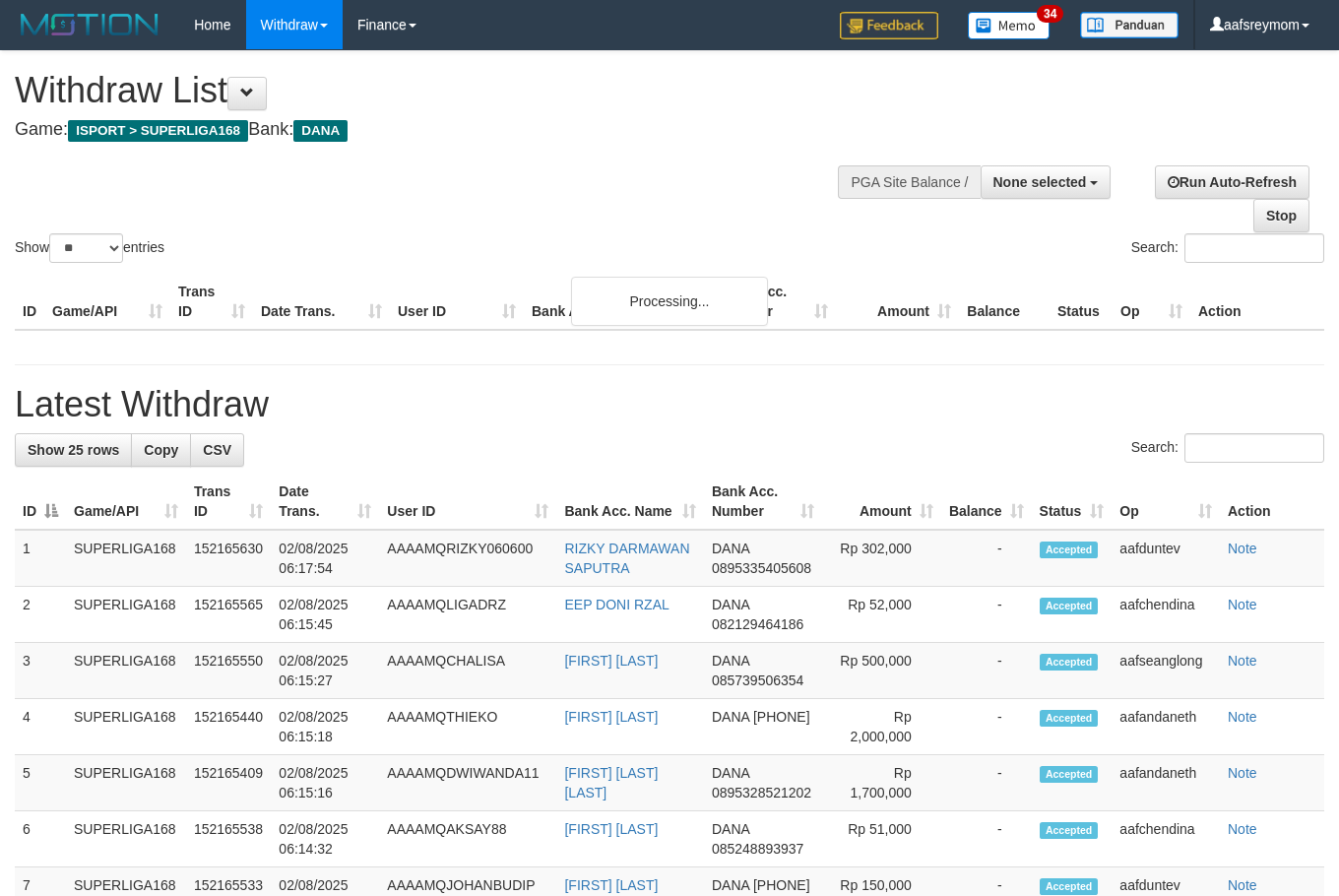 select 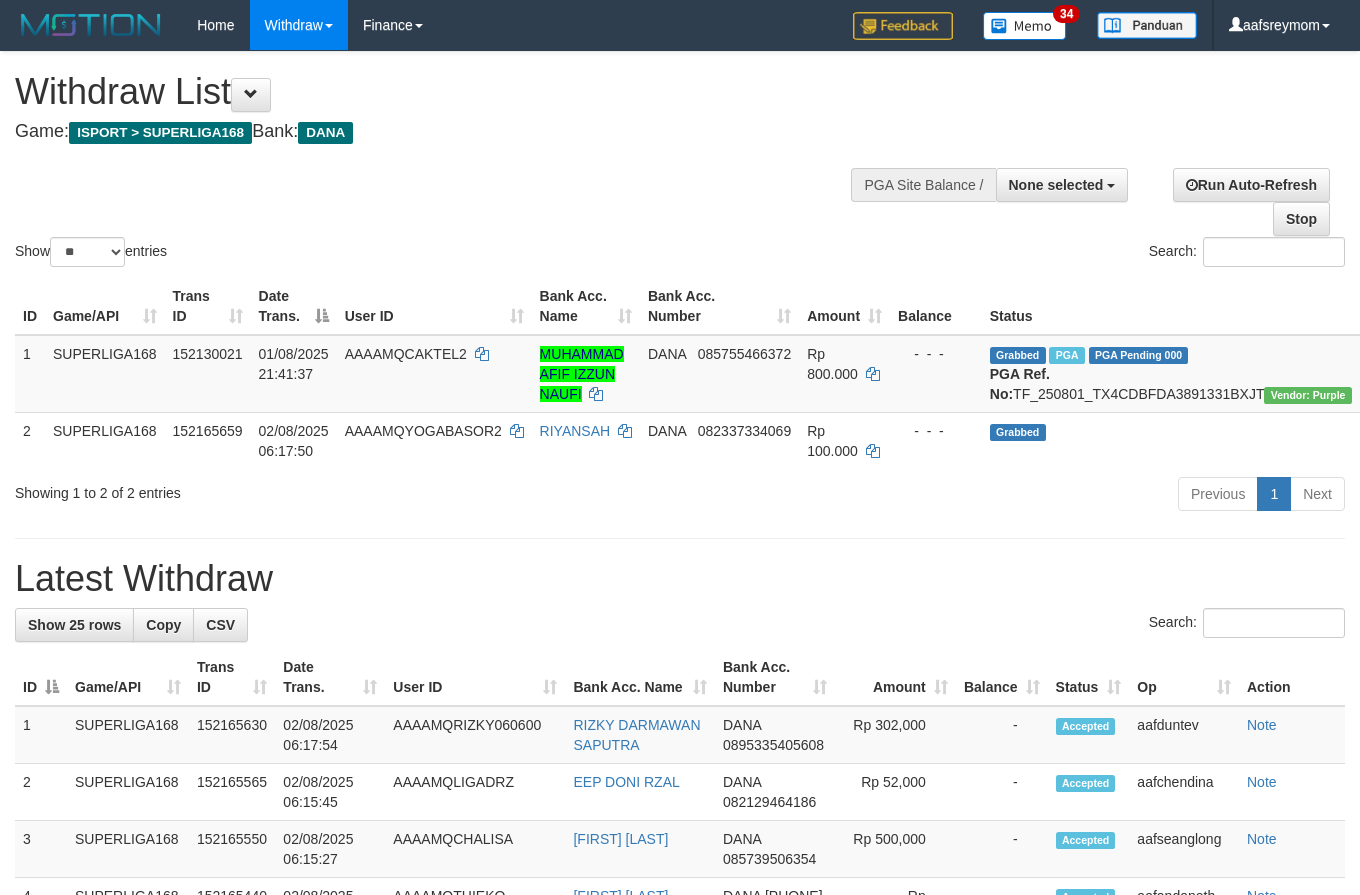 select 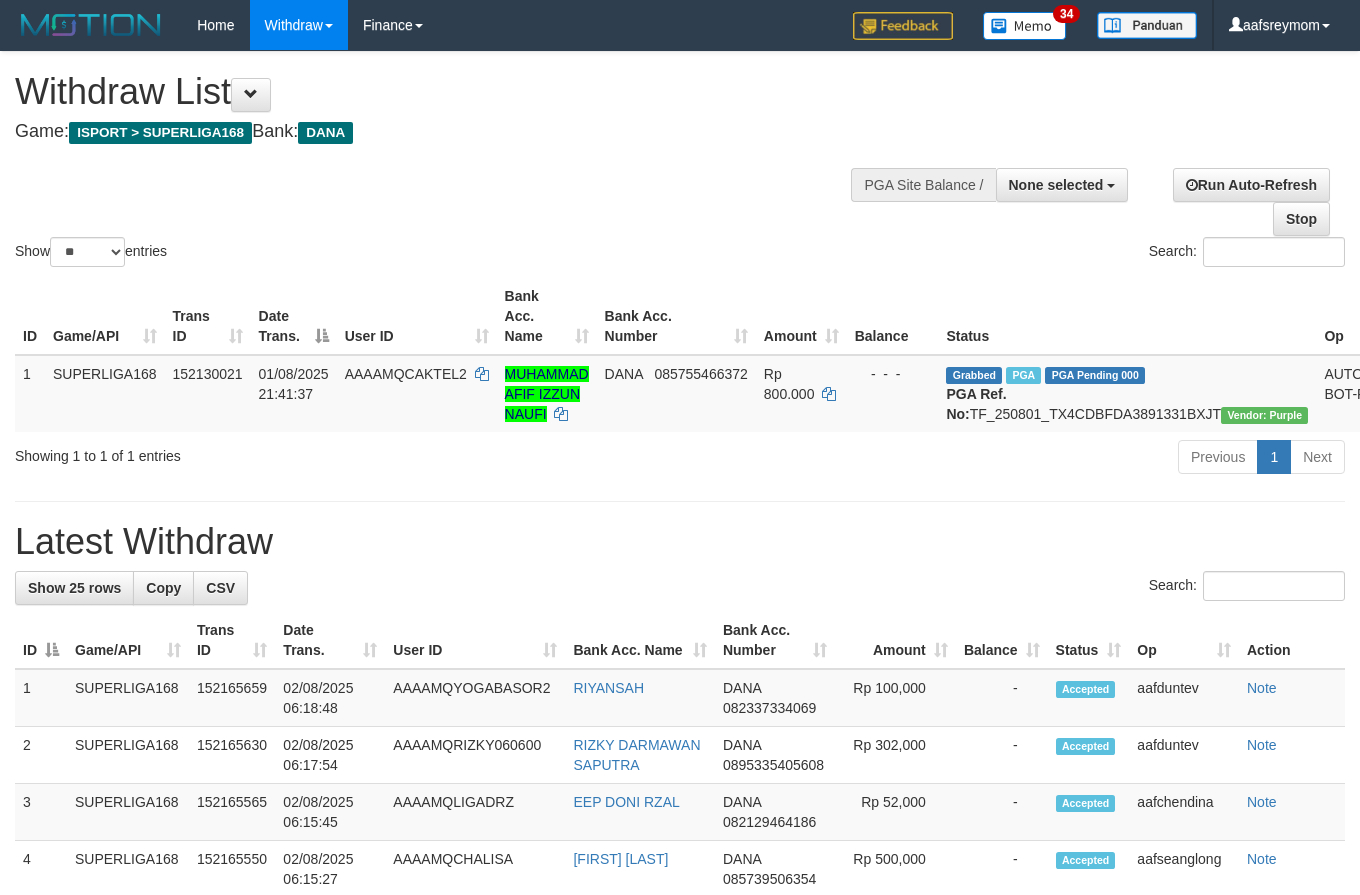select 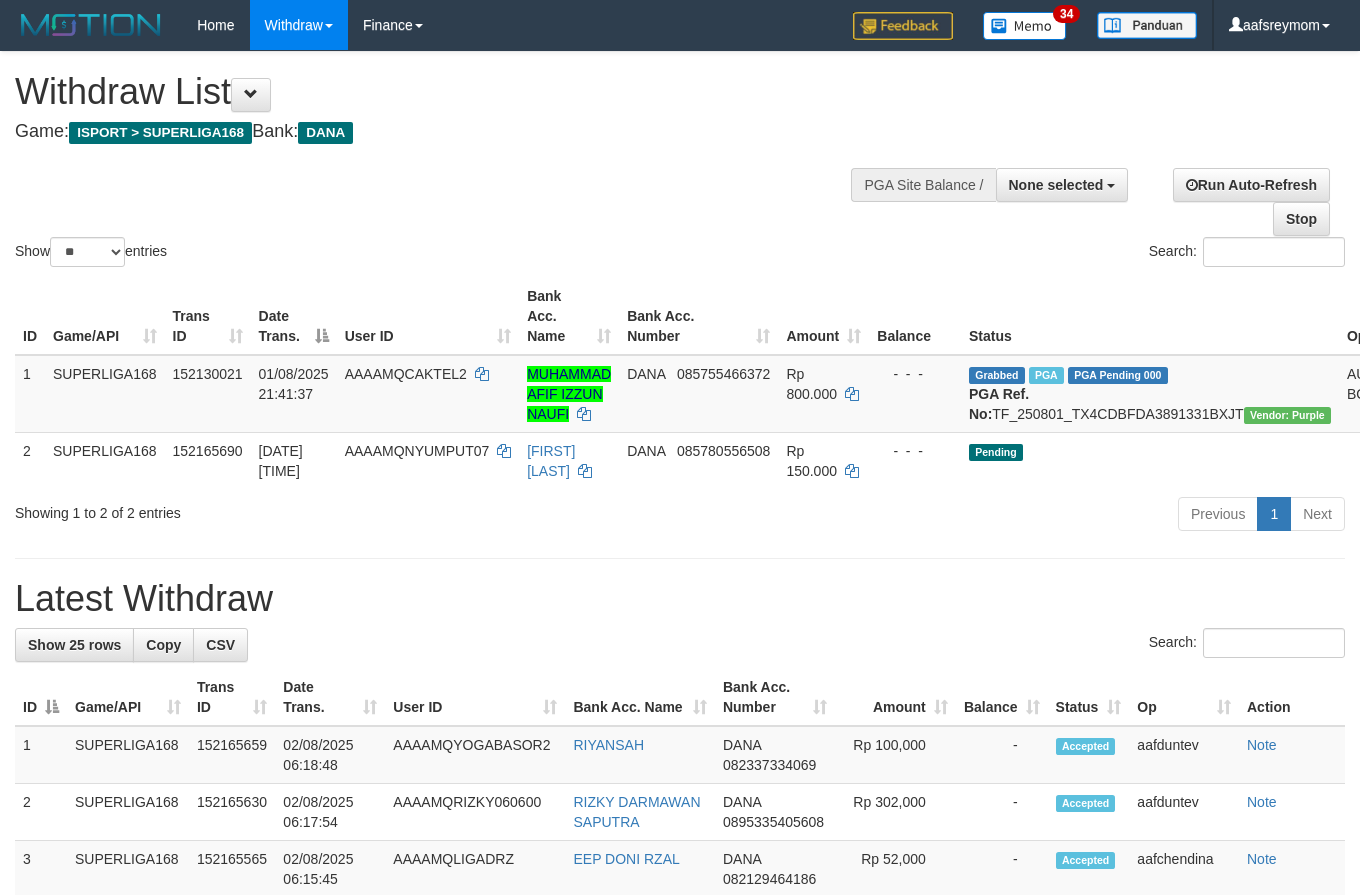 select 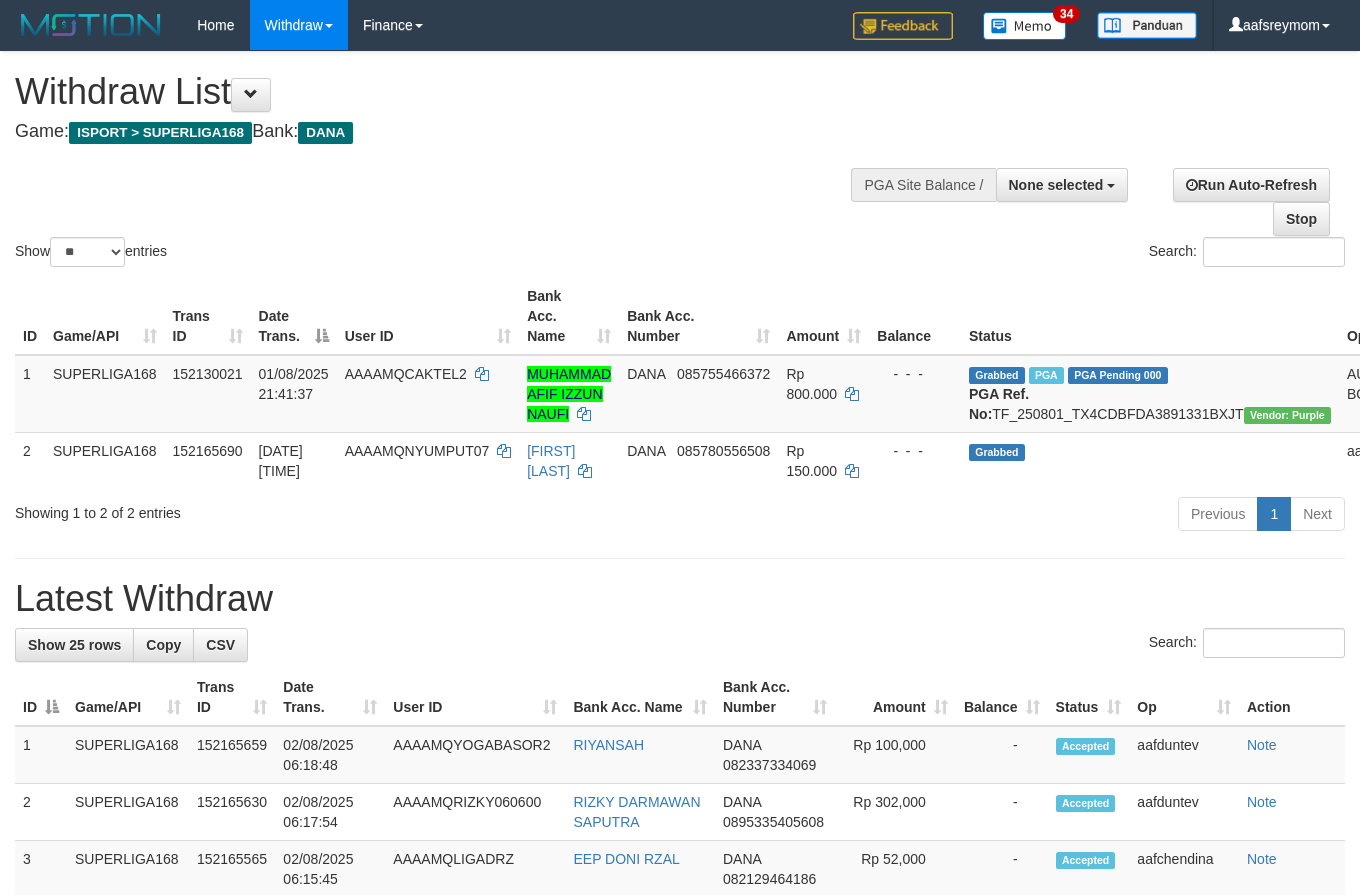 select 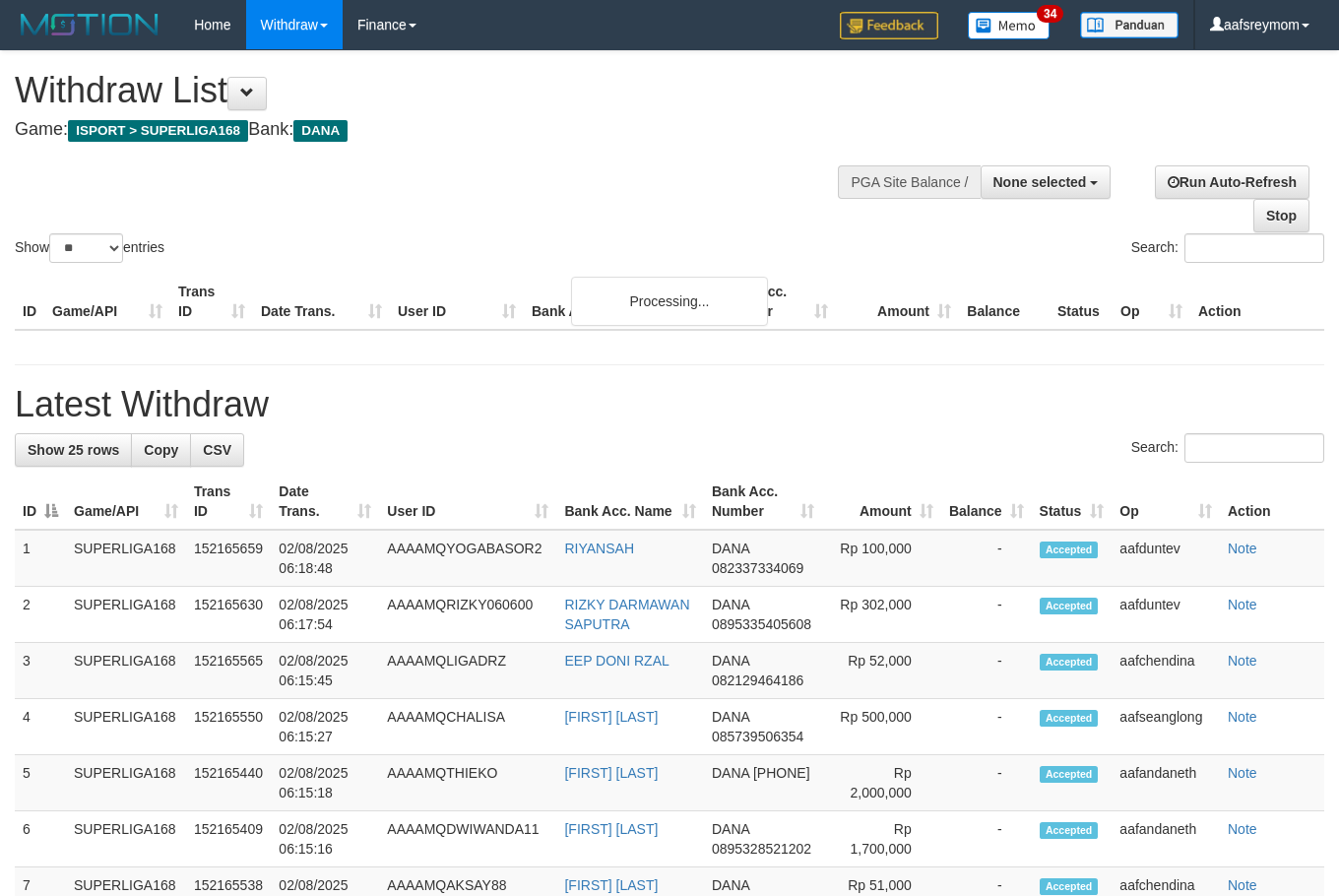 select 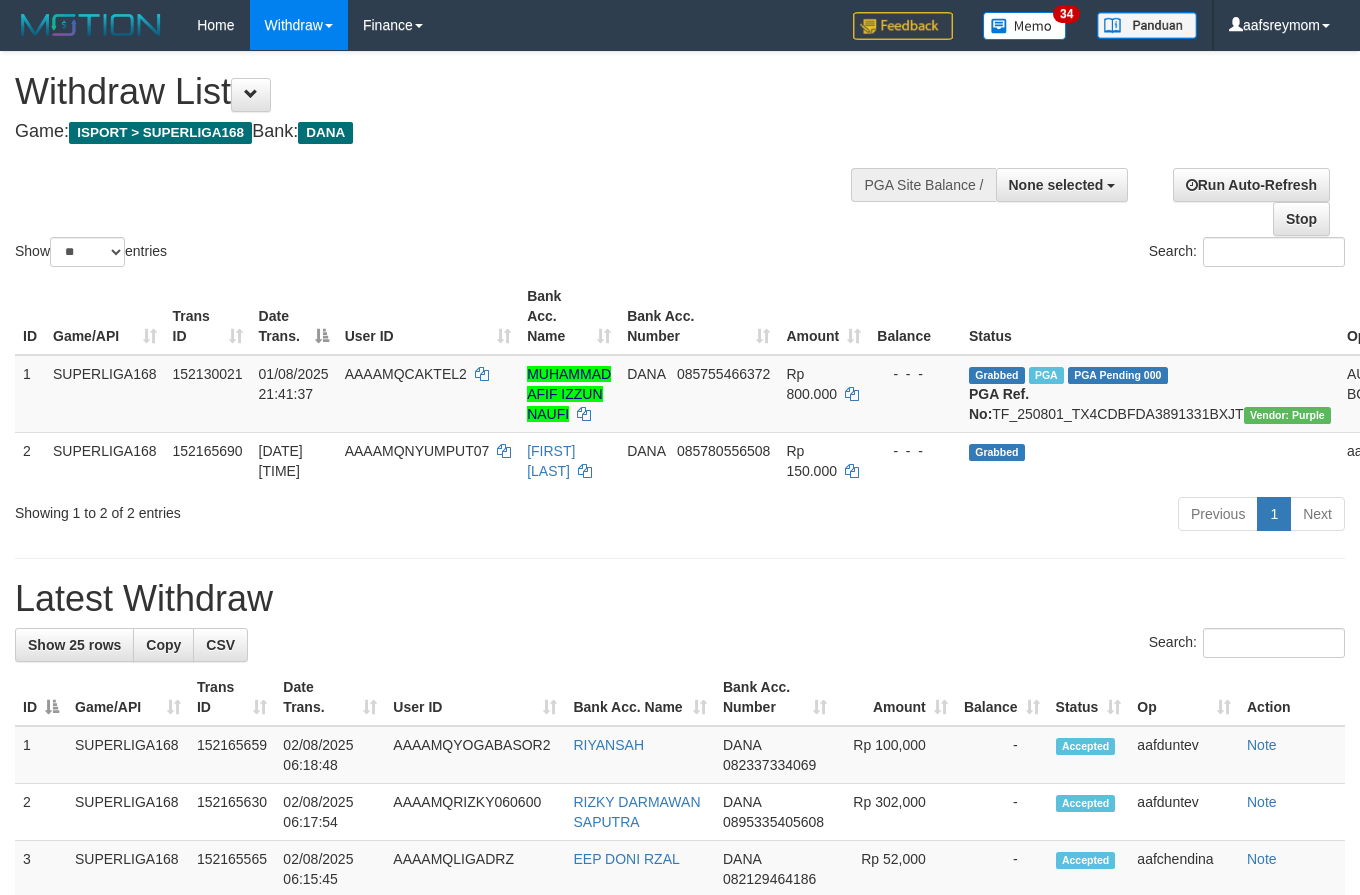 select 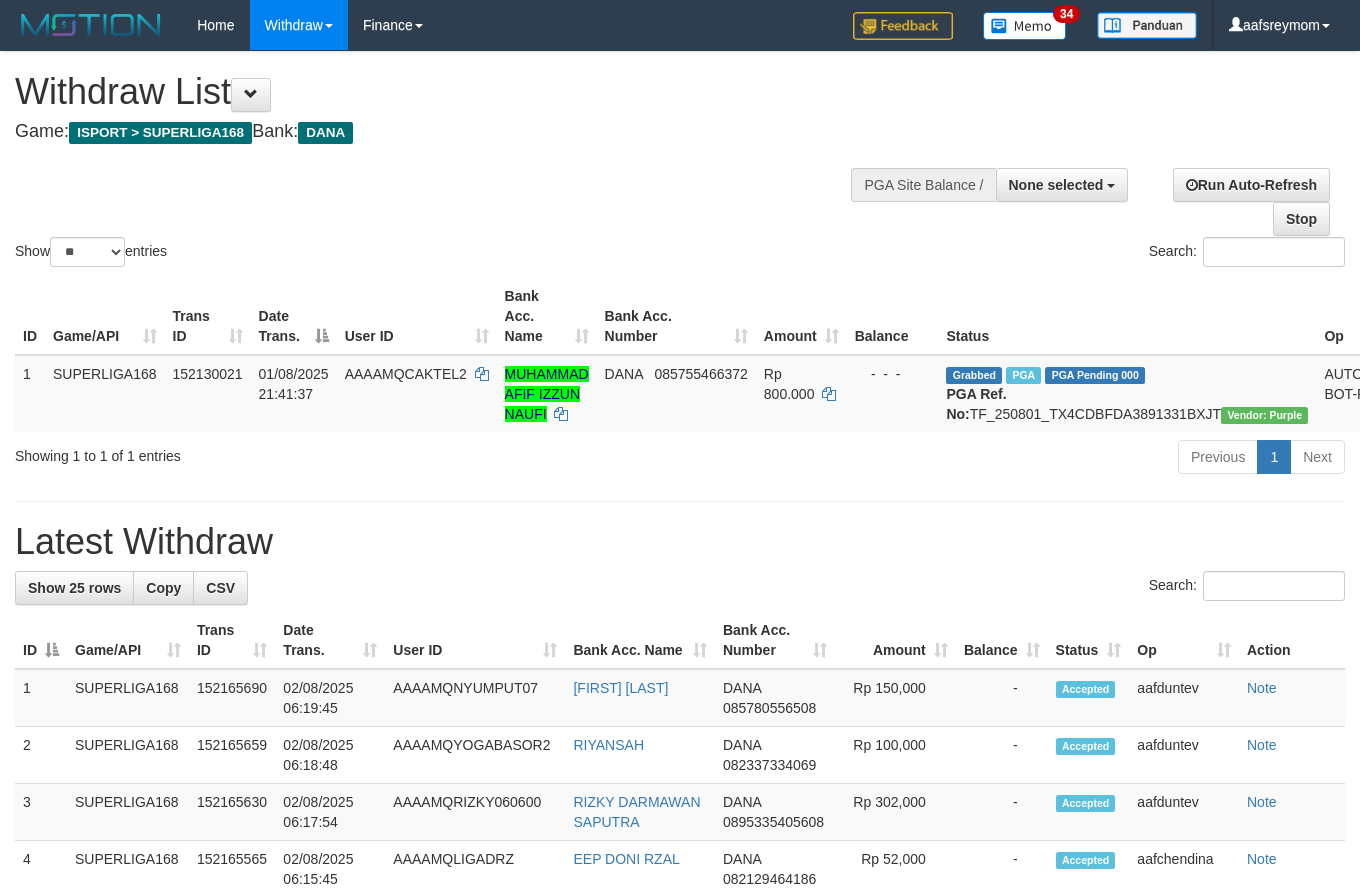 select 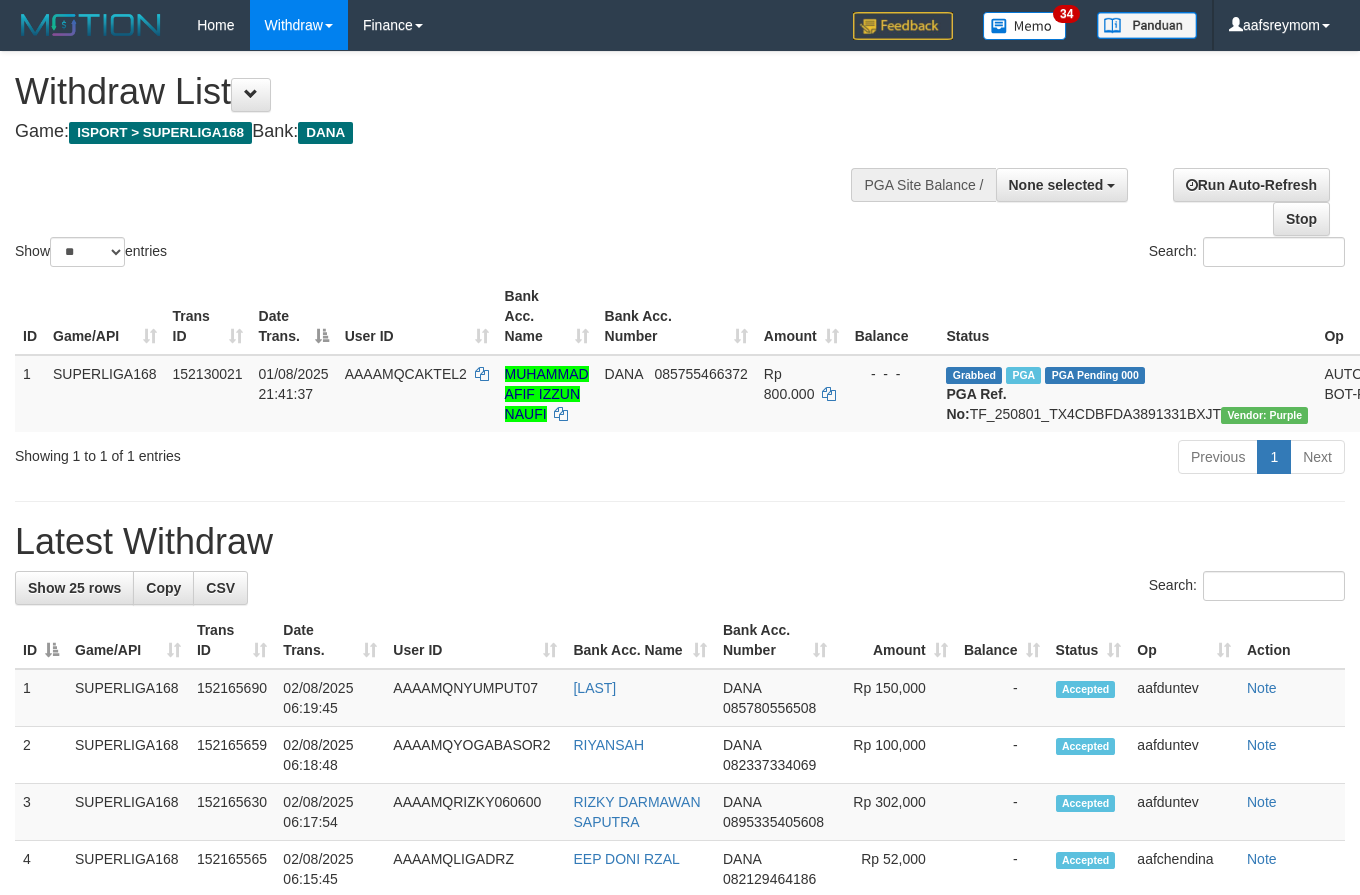 select 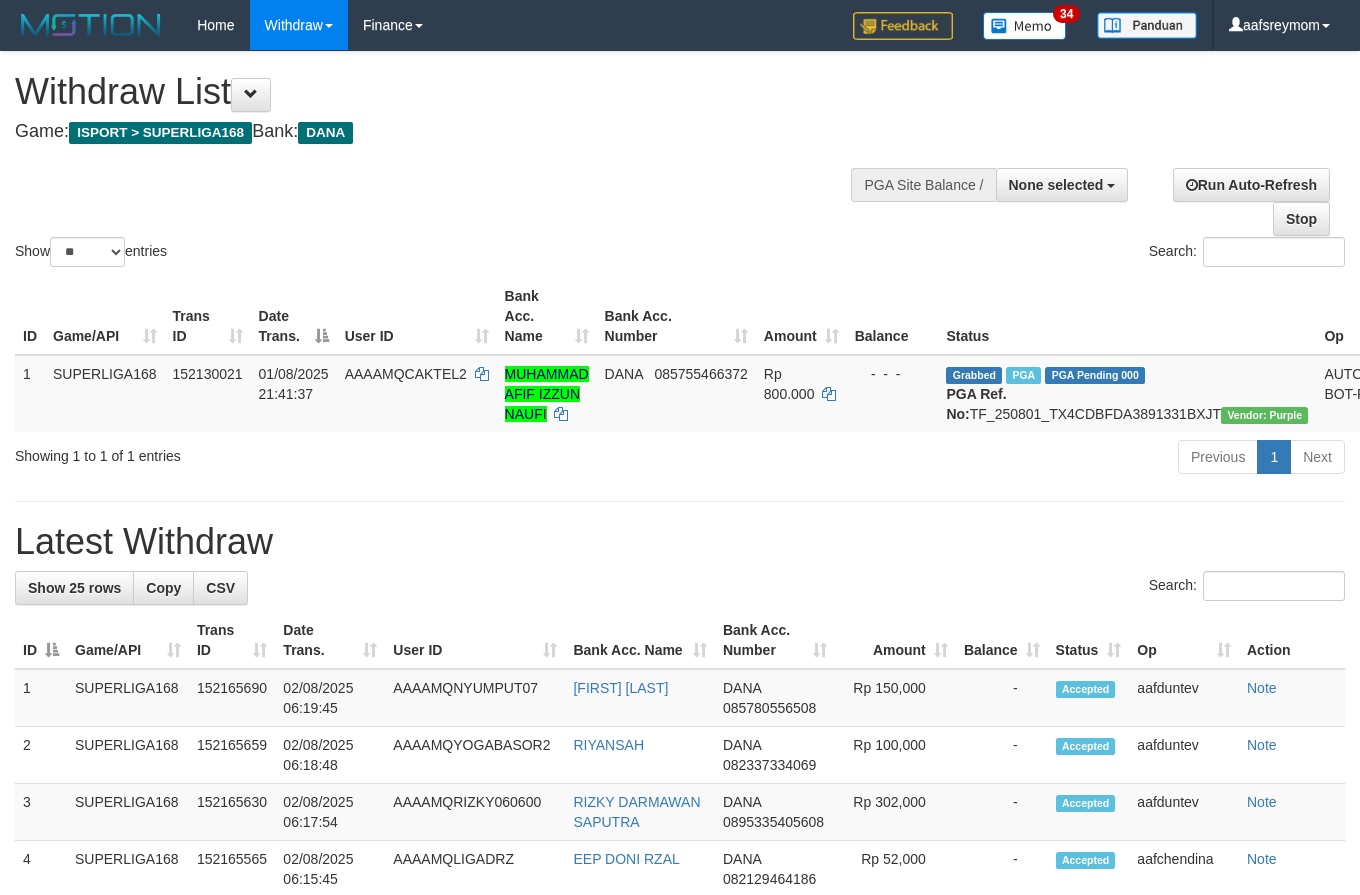 select 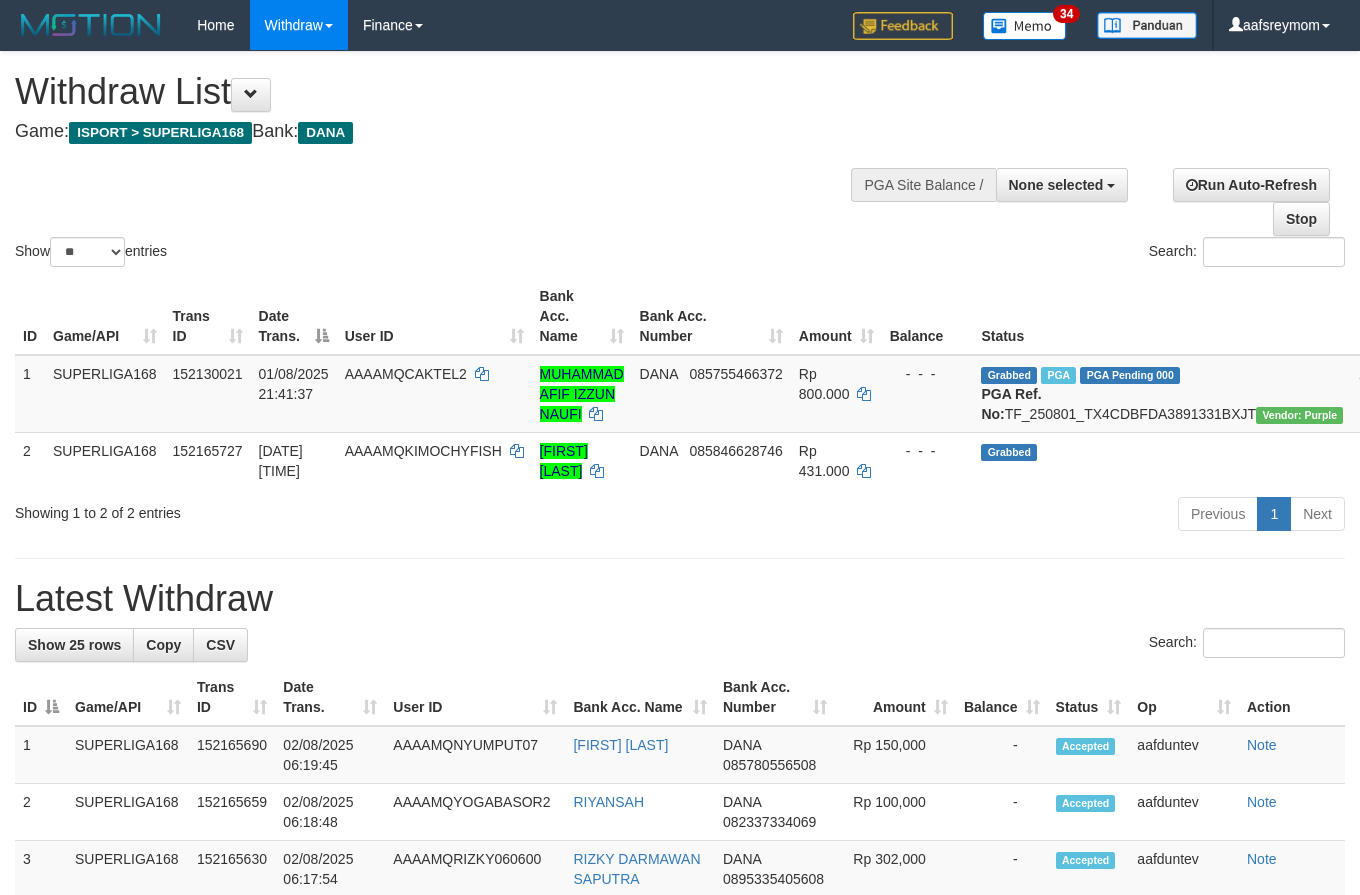 select 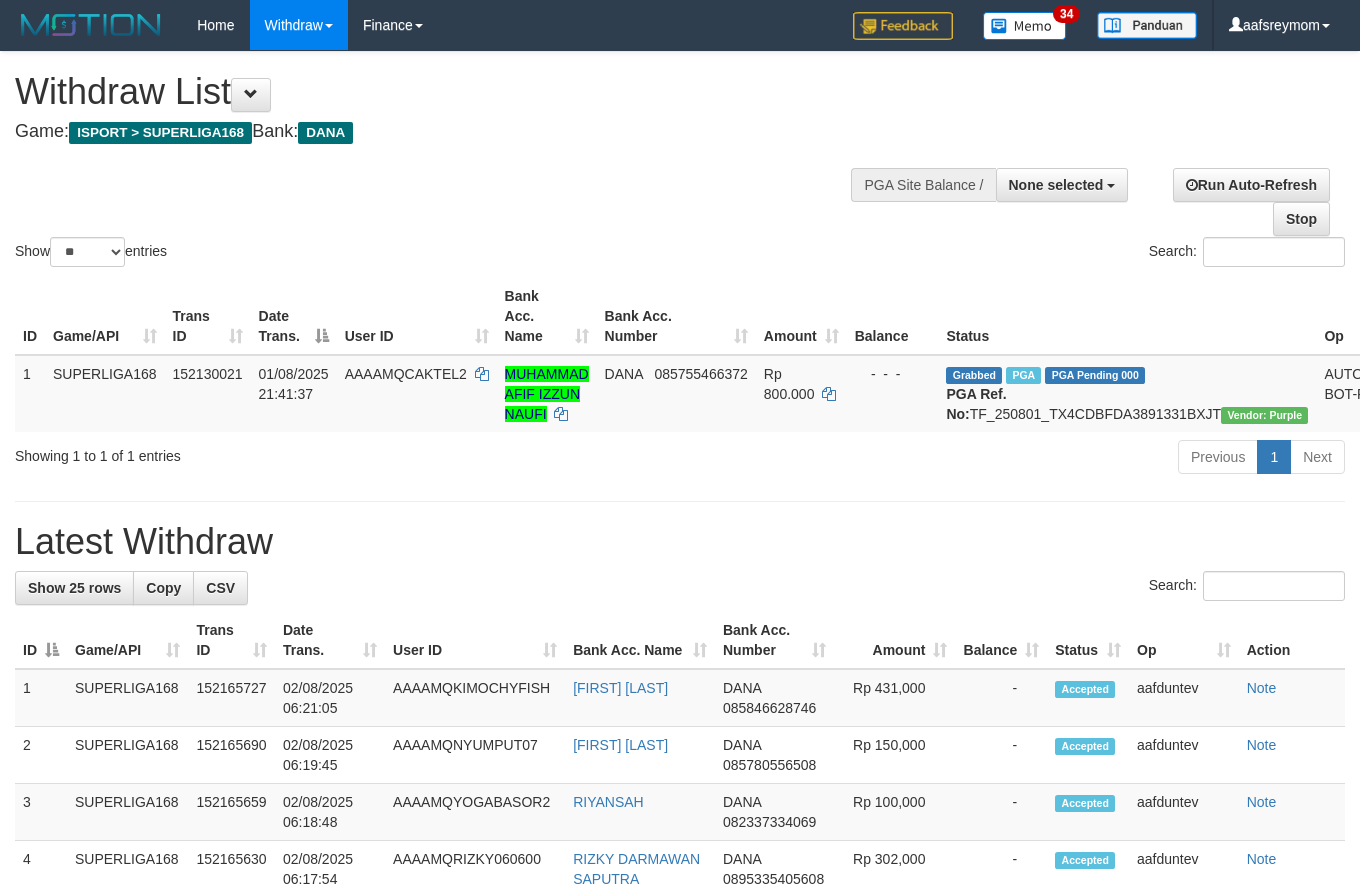 select 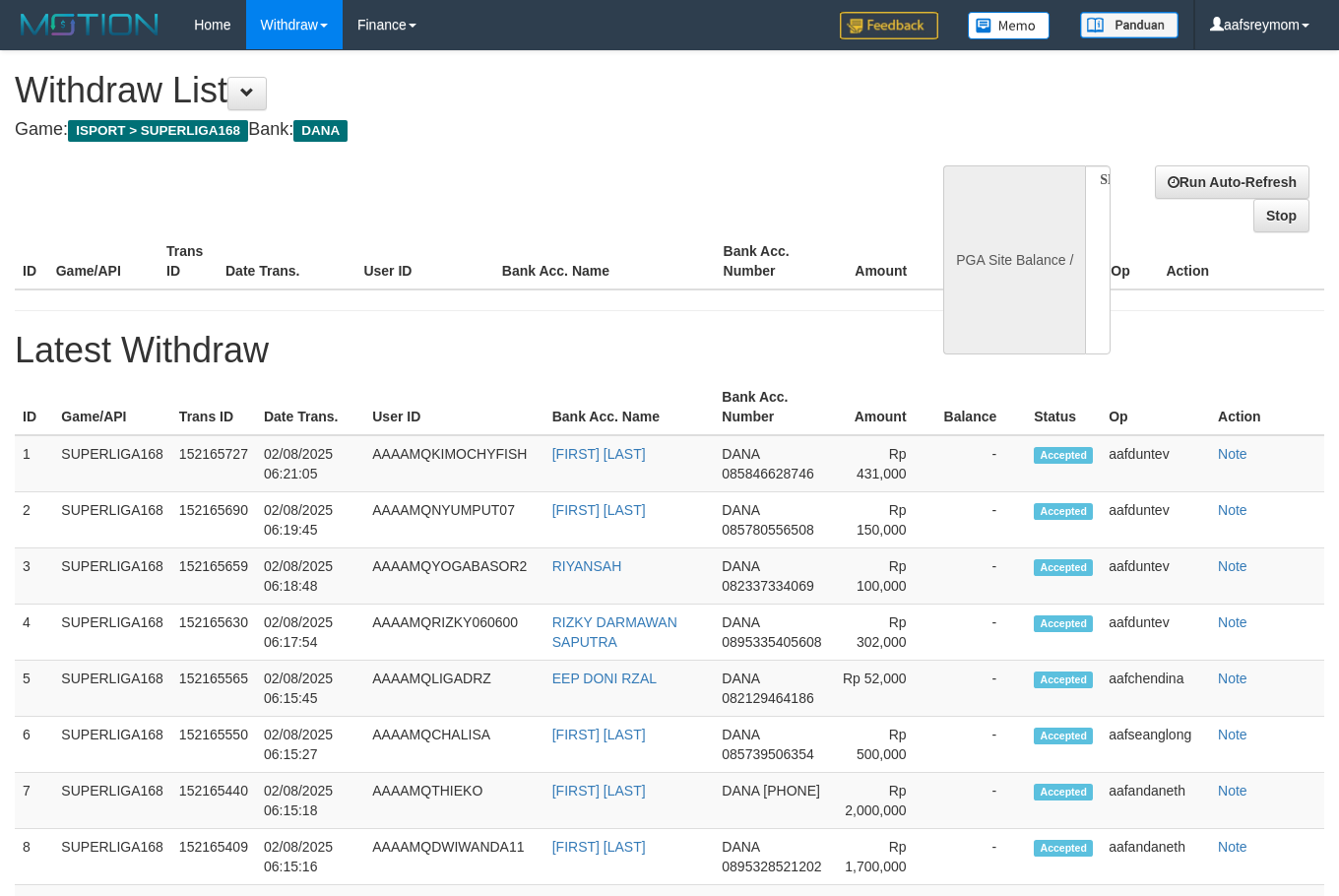 select 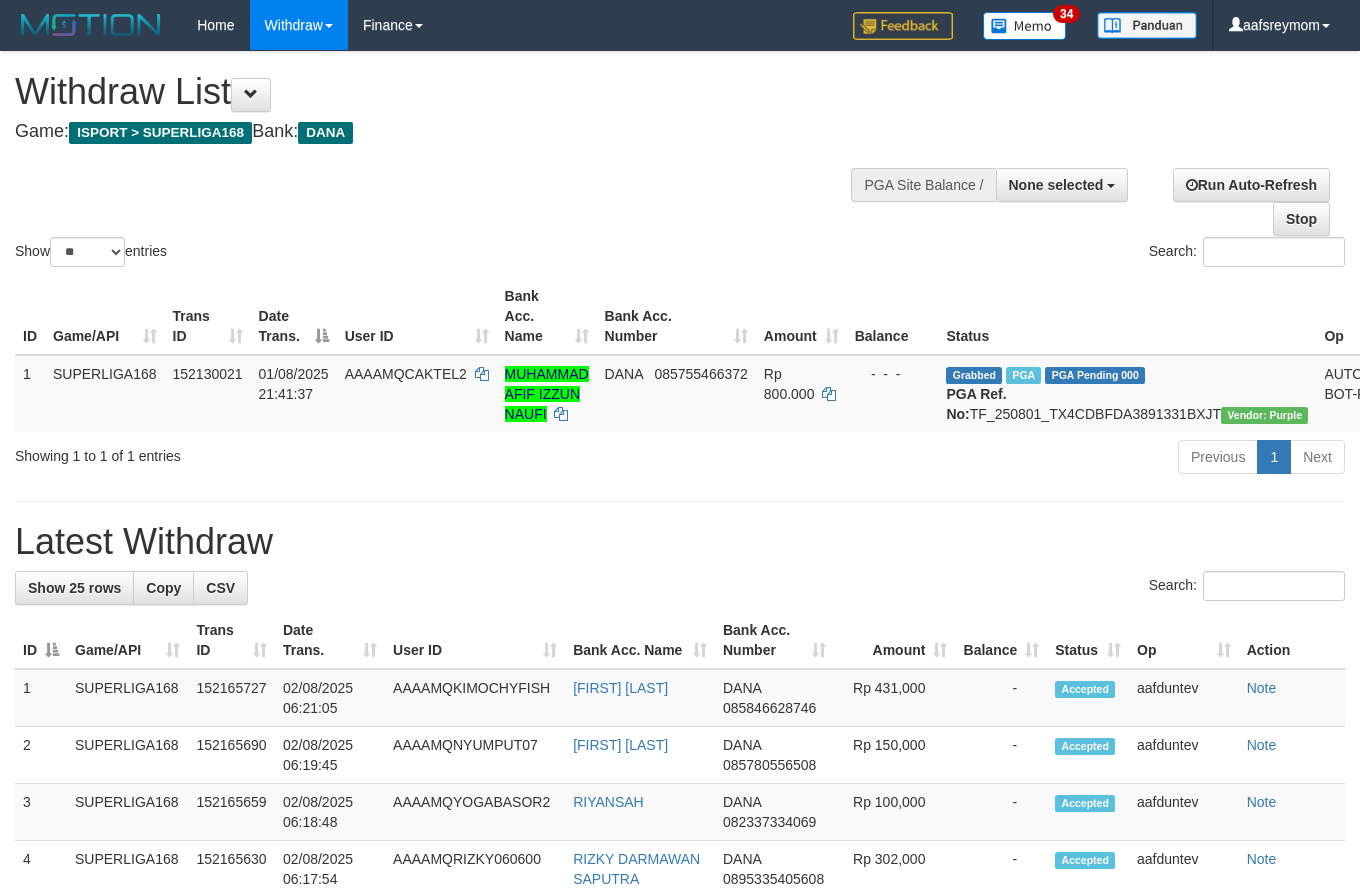select 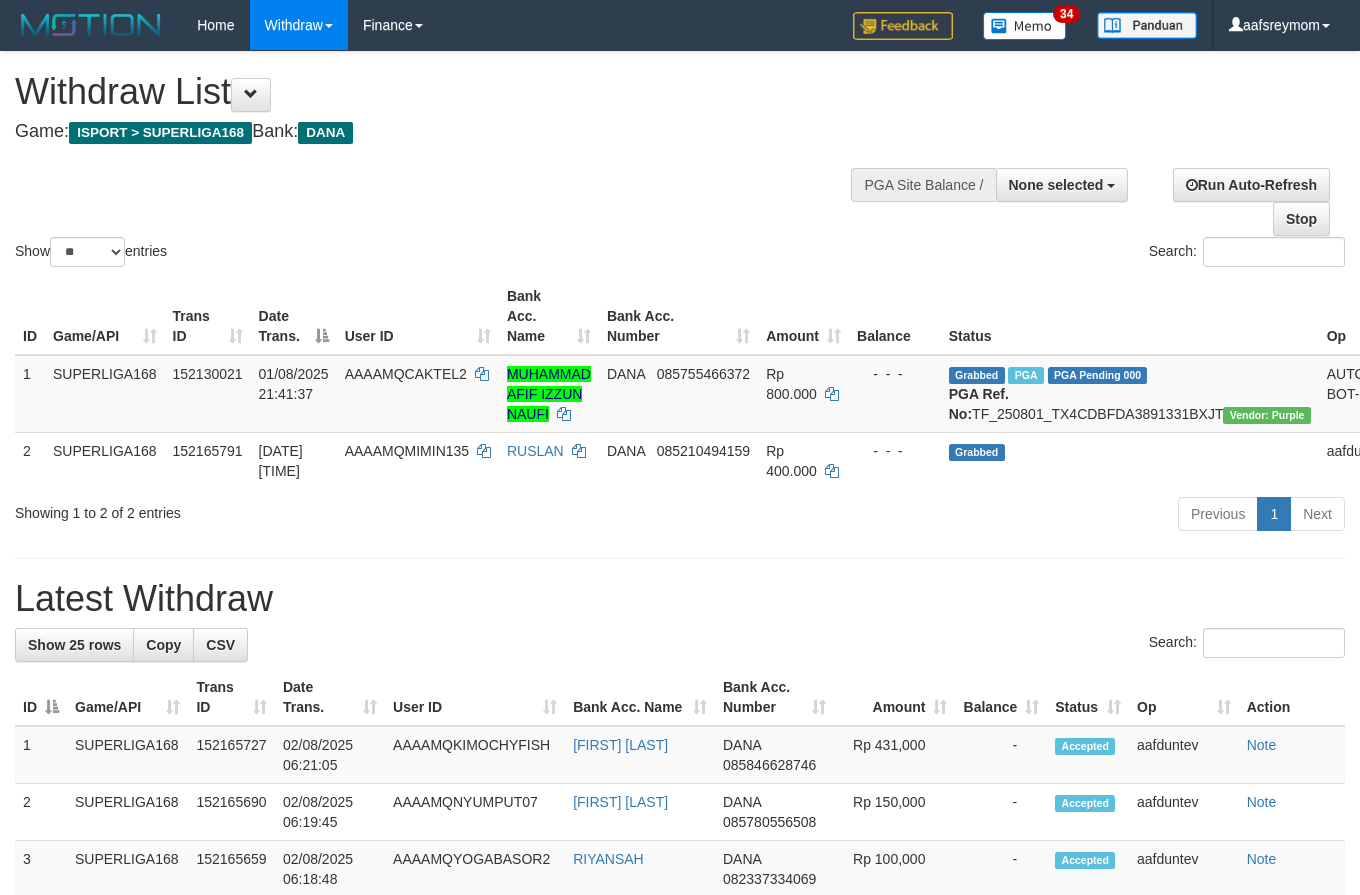 select 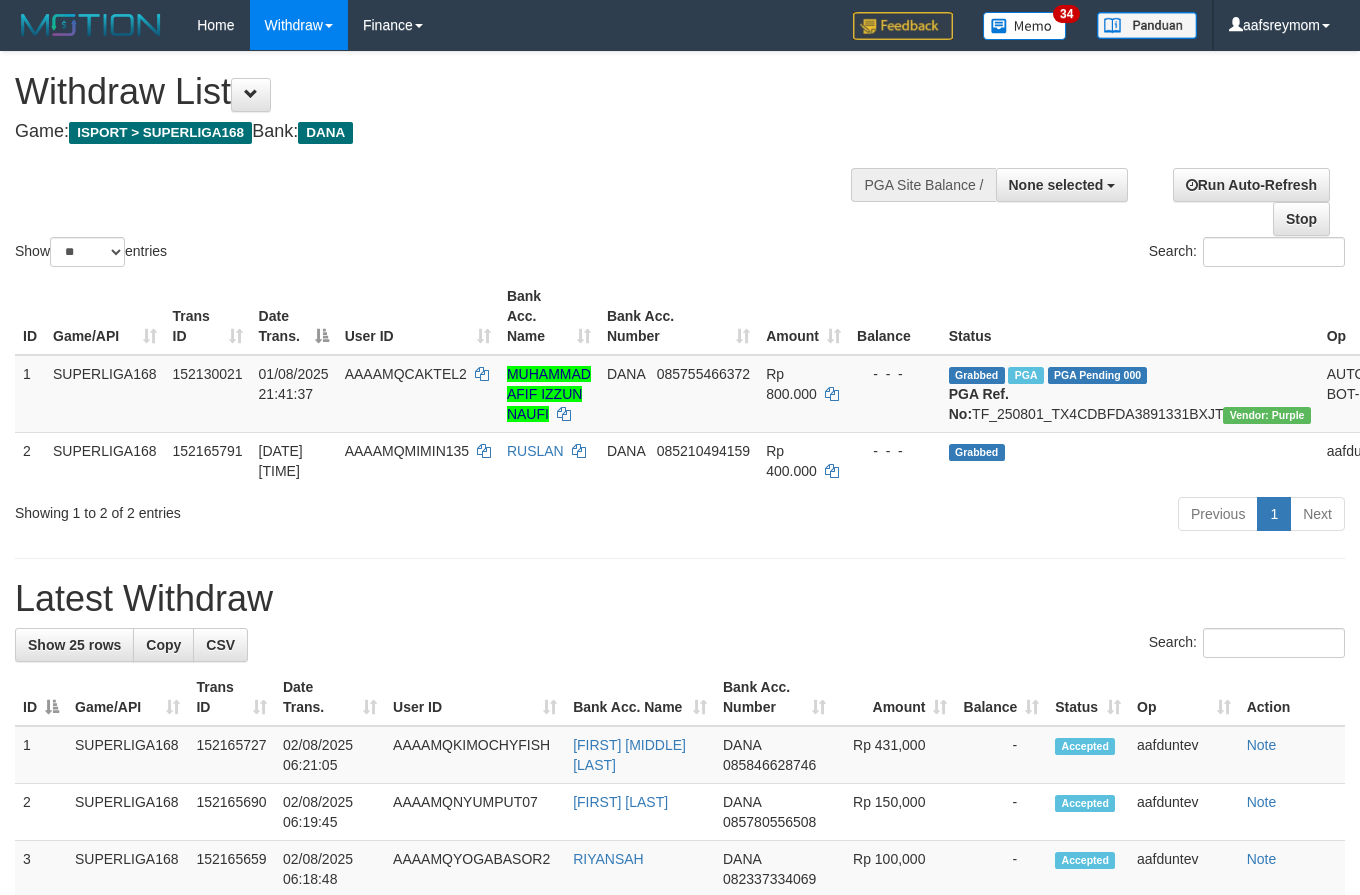 select 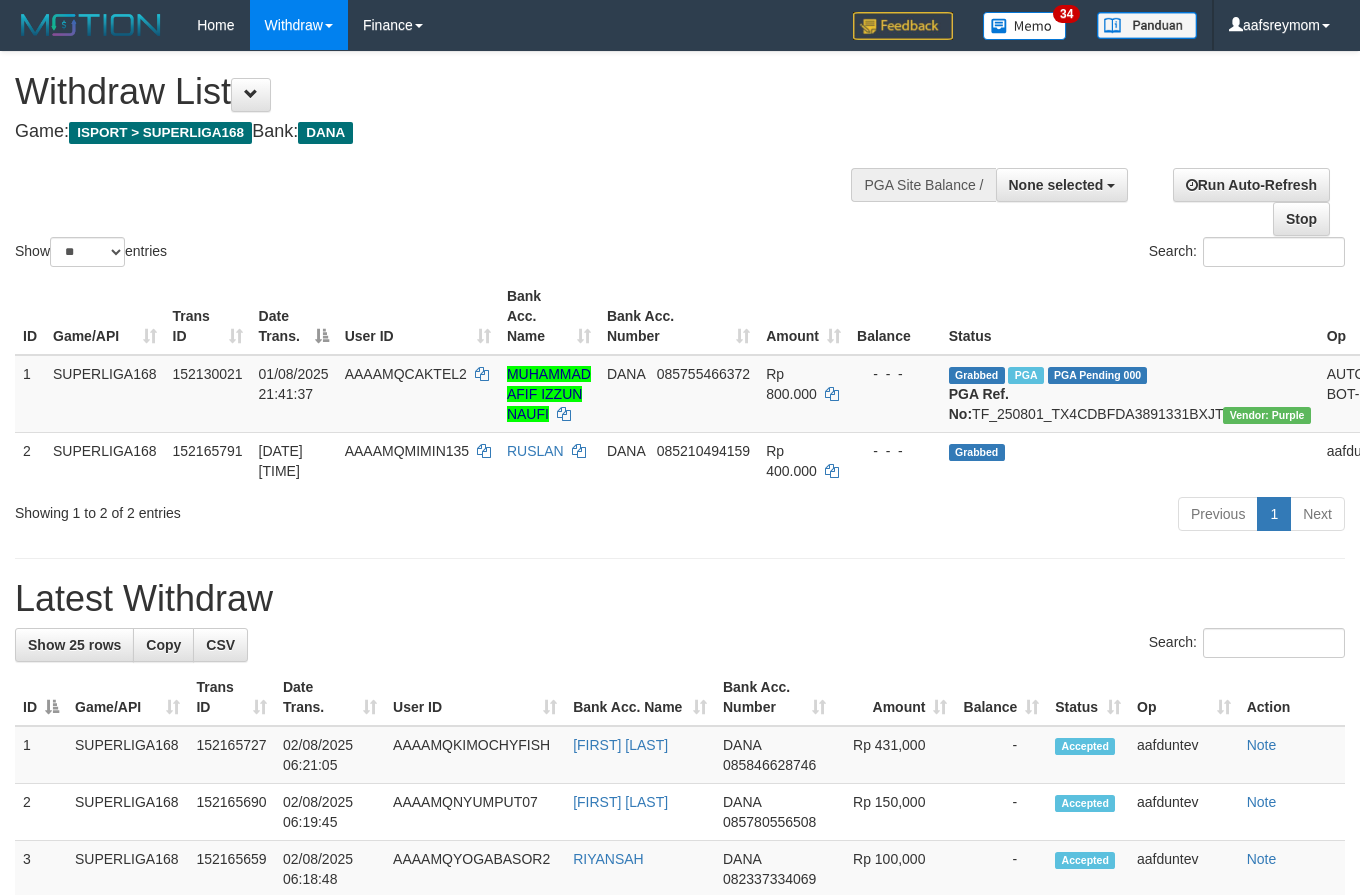 select 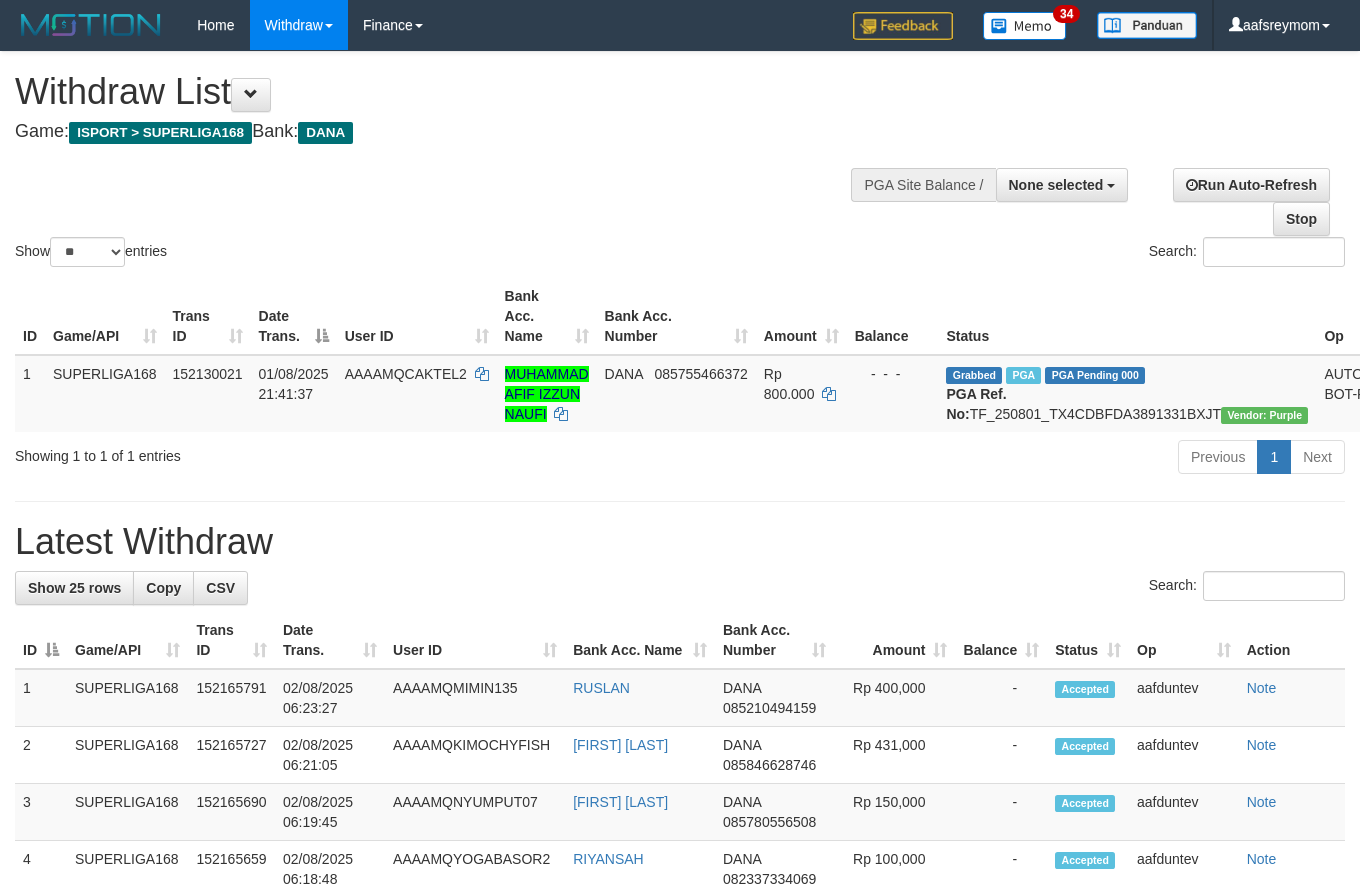 select 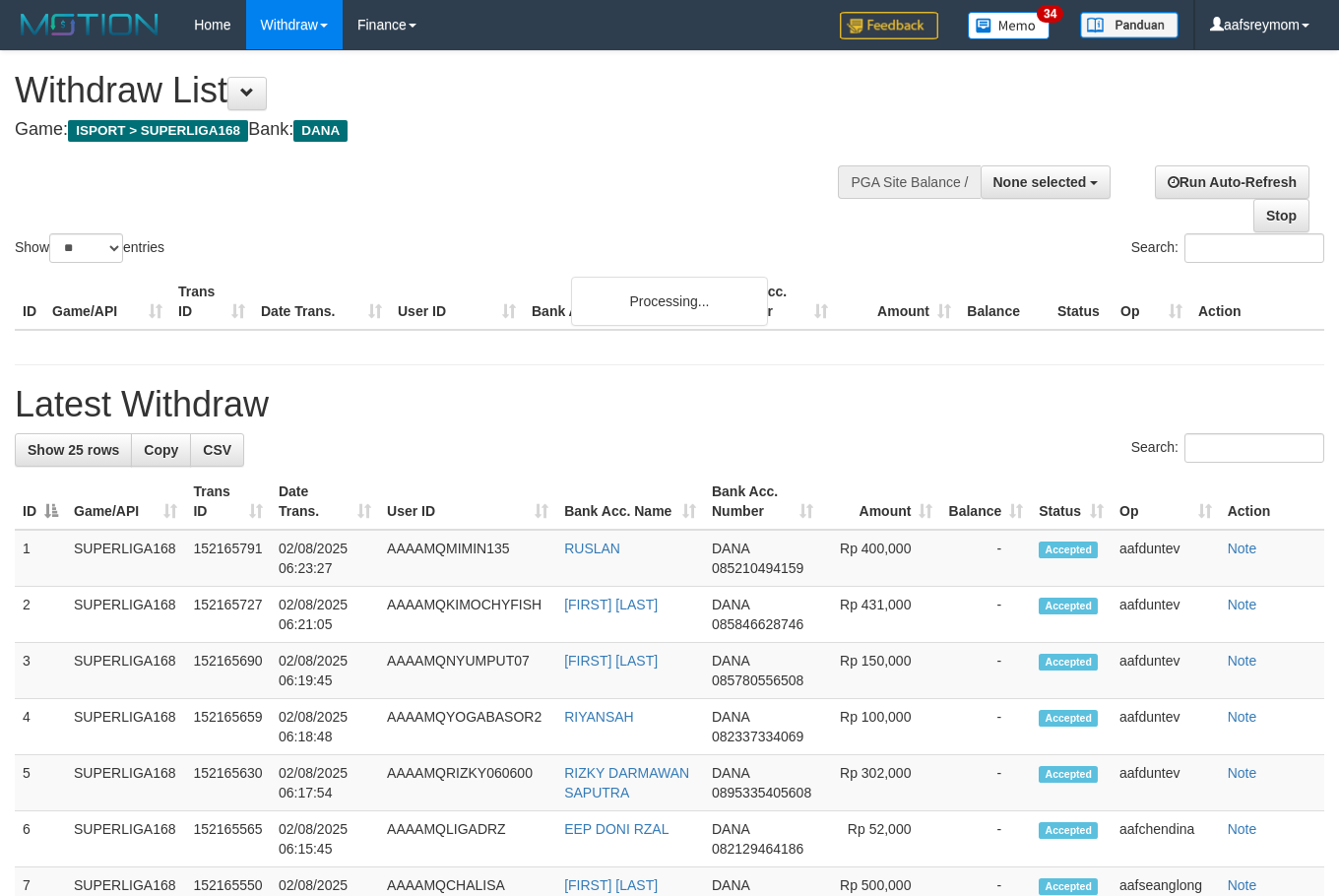 select 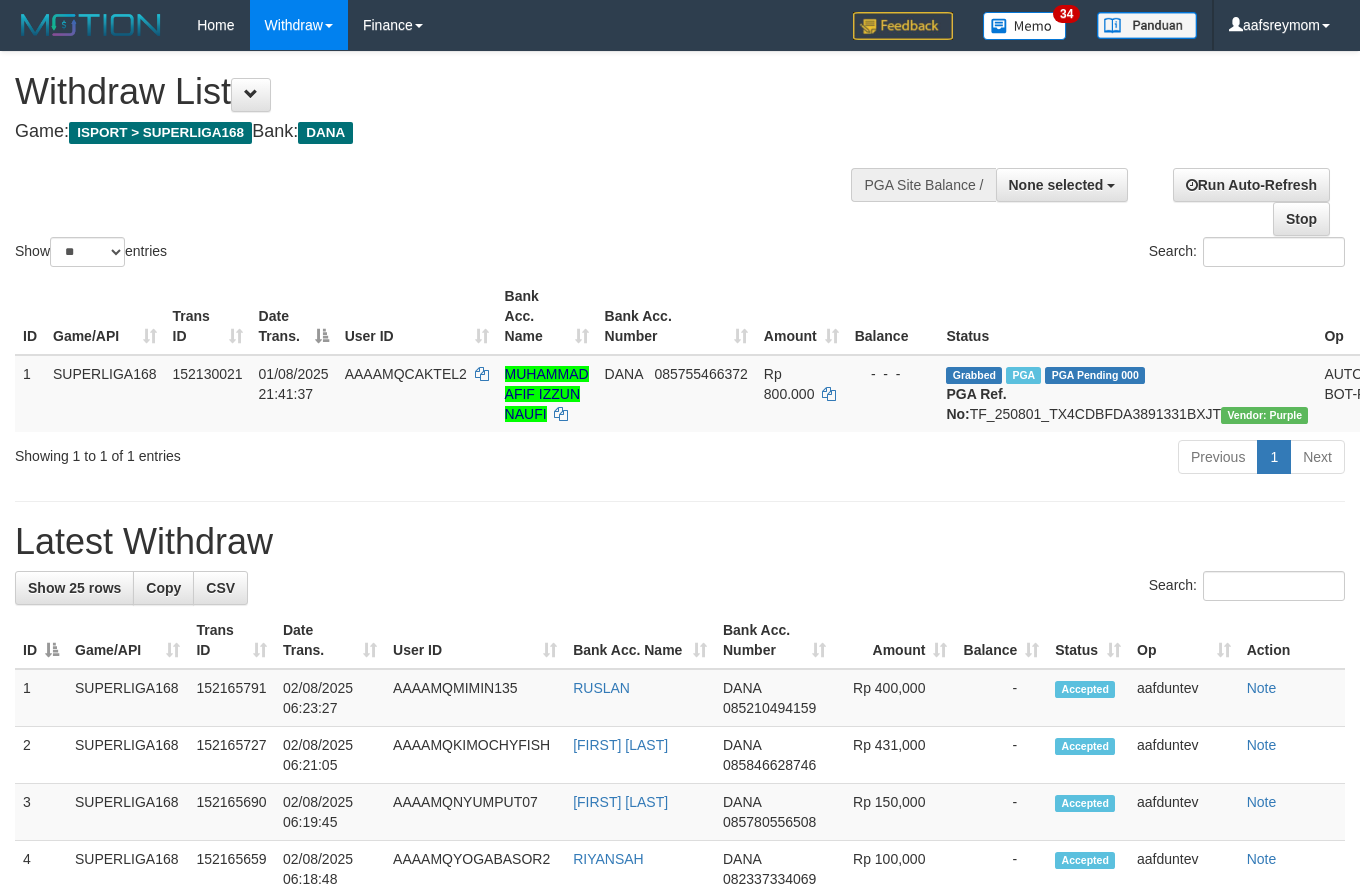 select 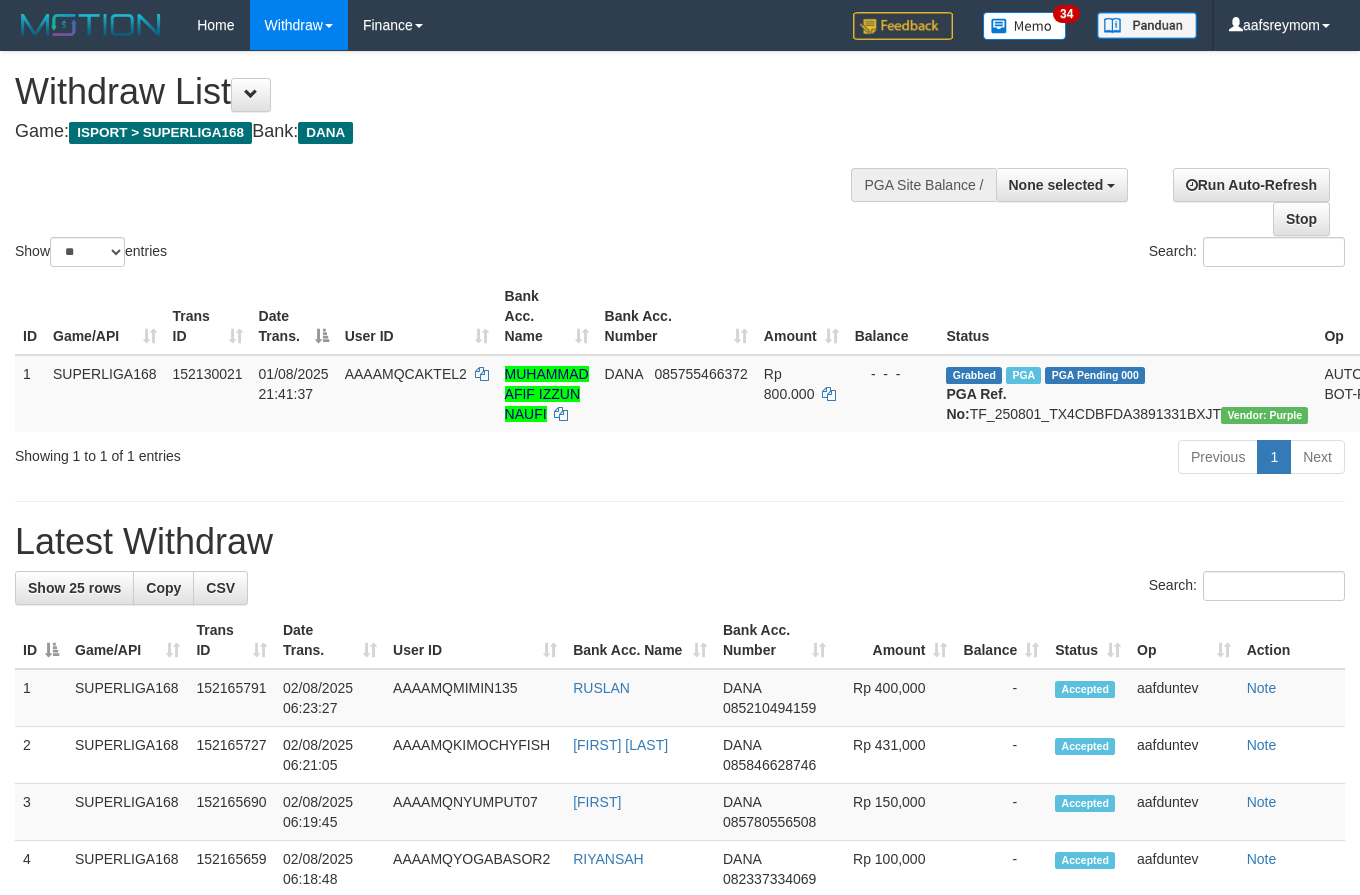 select 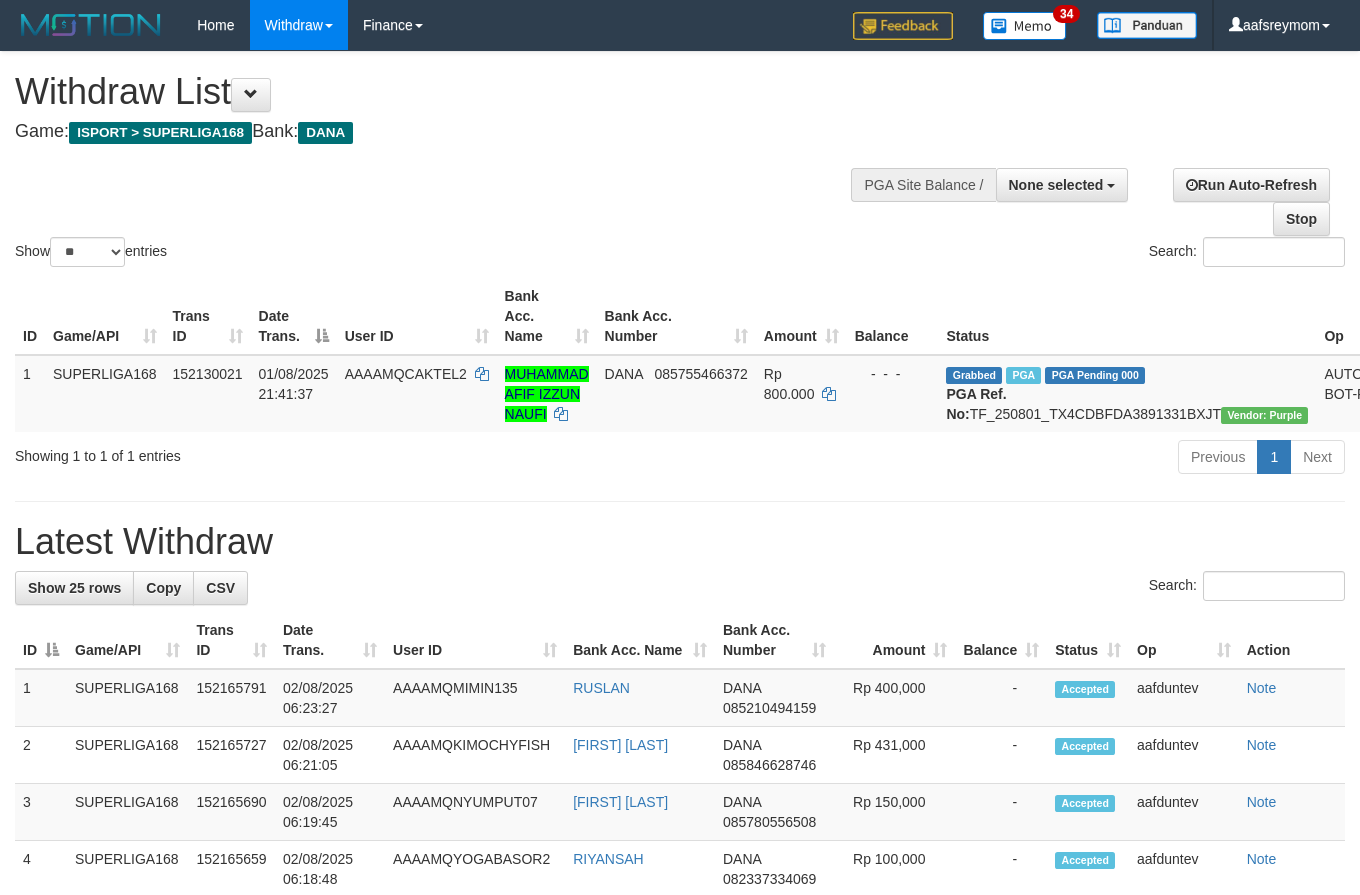 select 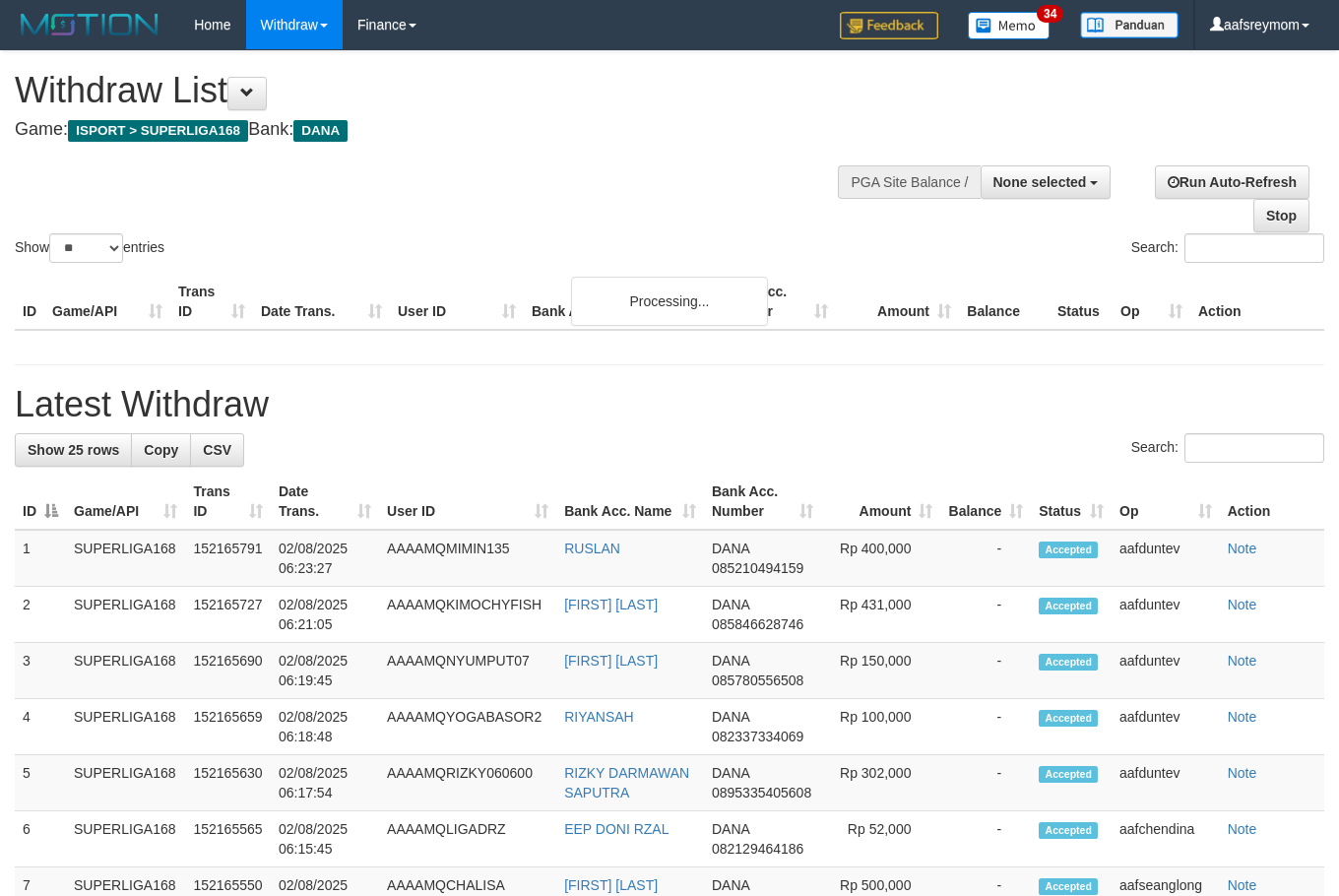 select 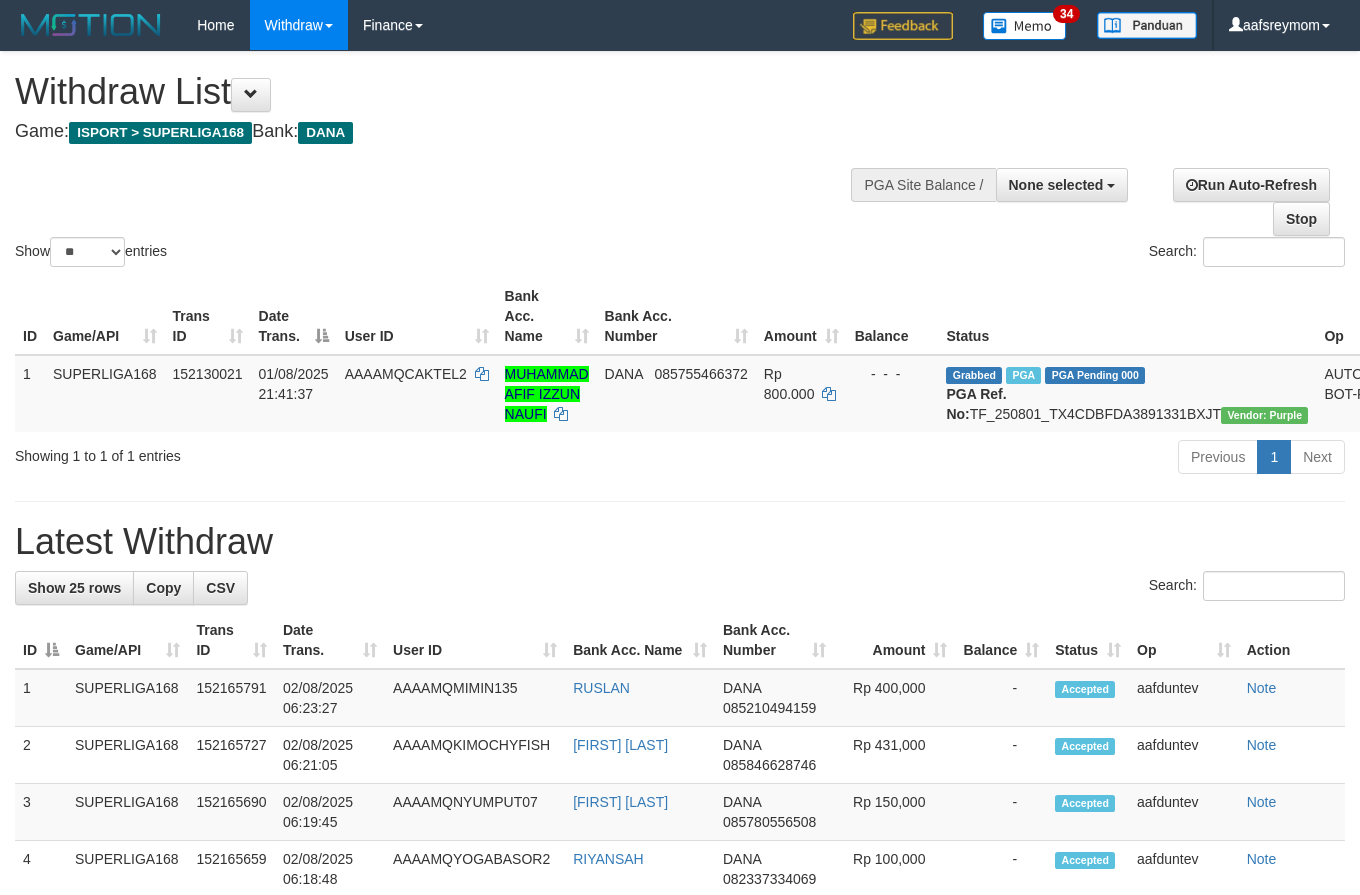 select 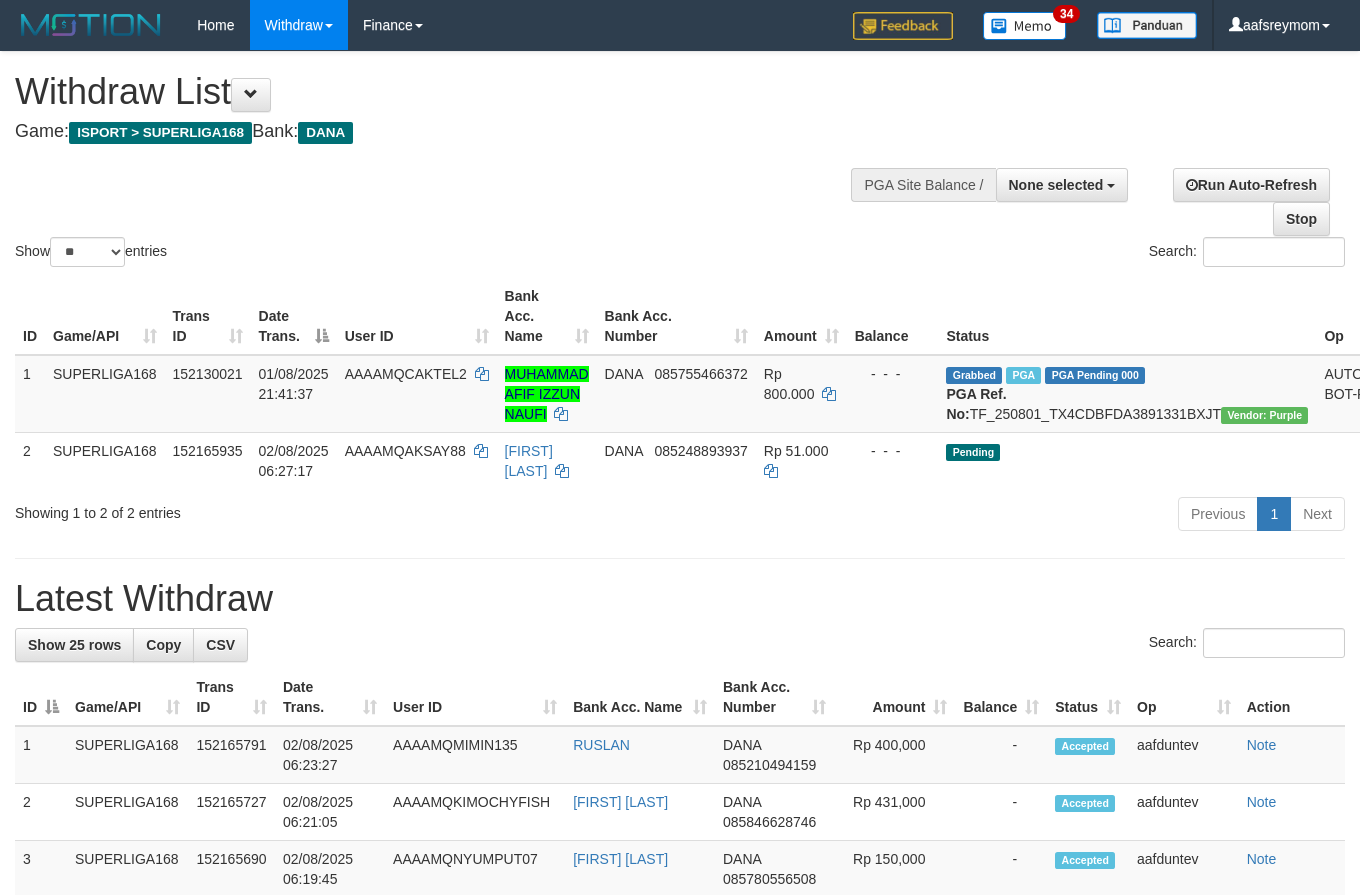 select 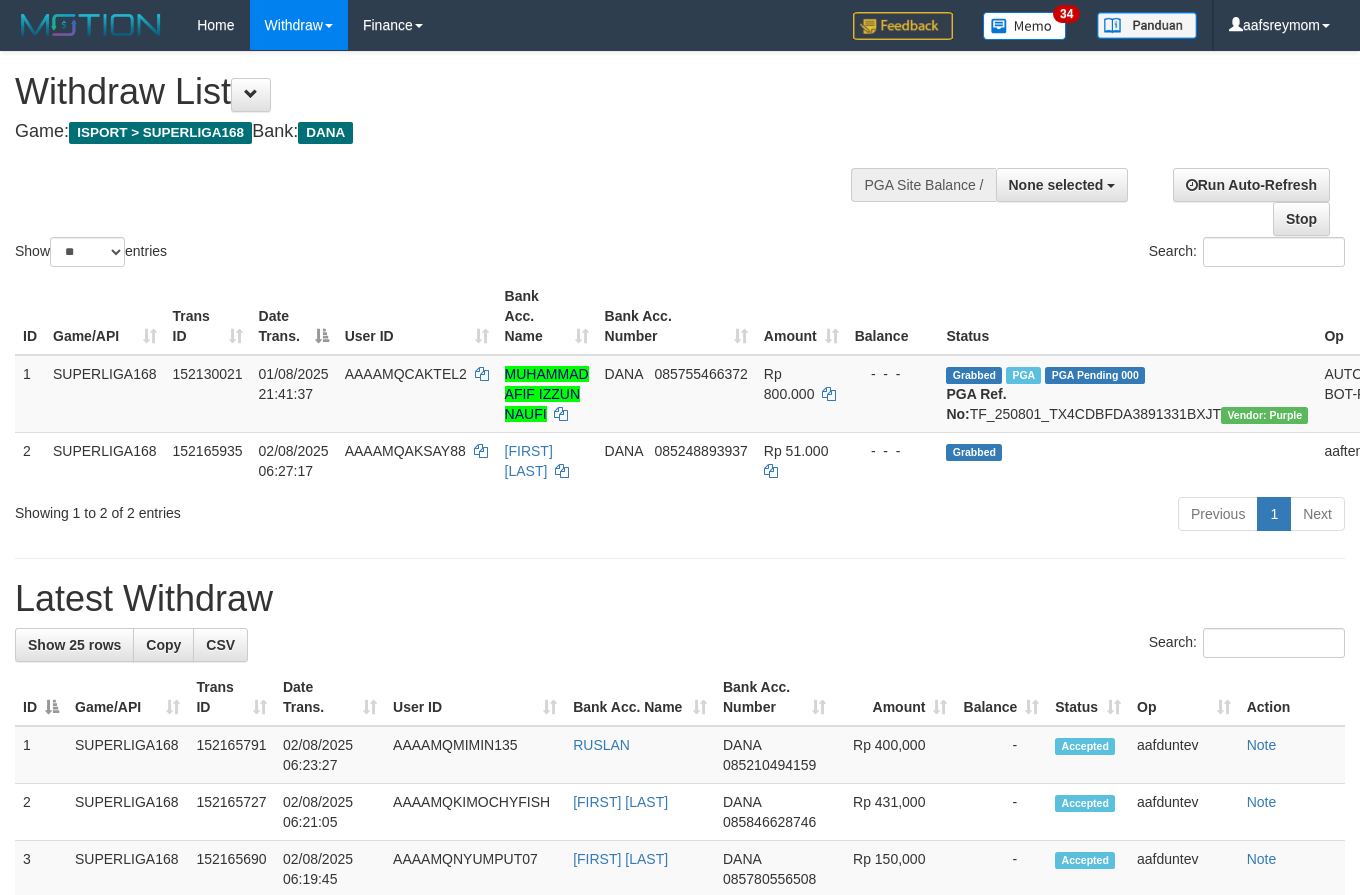select 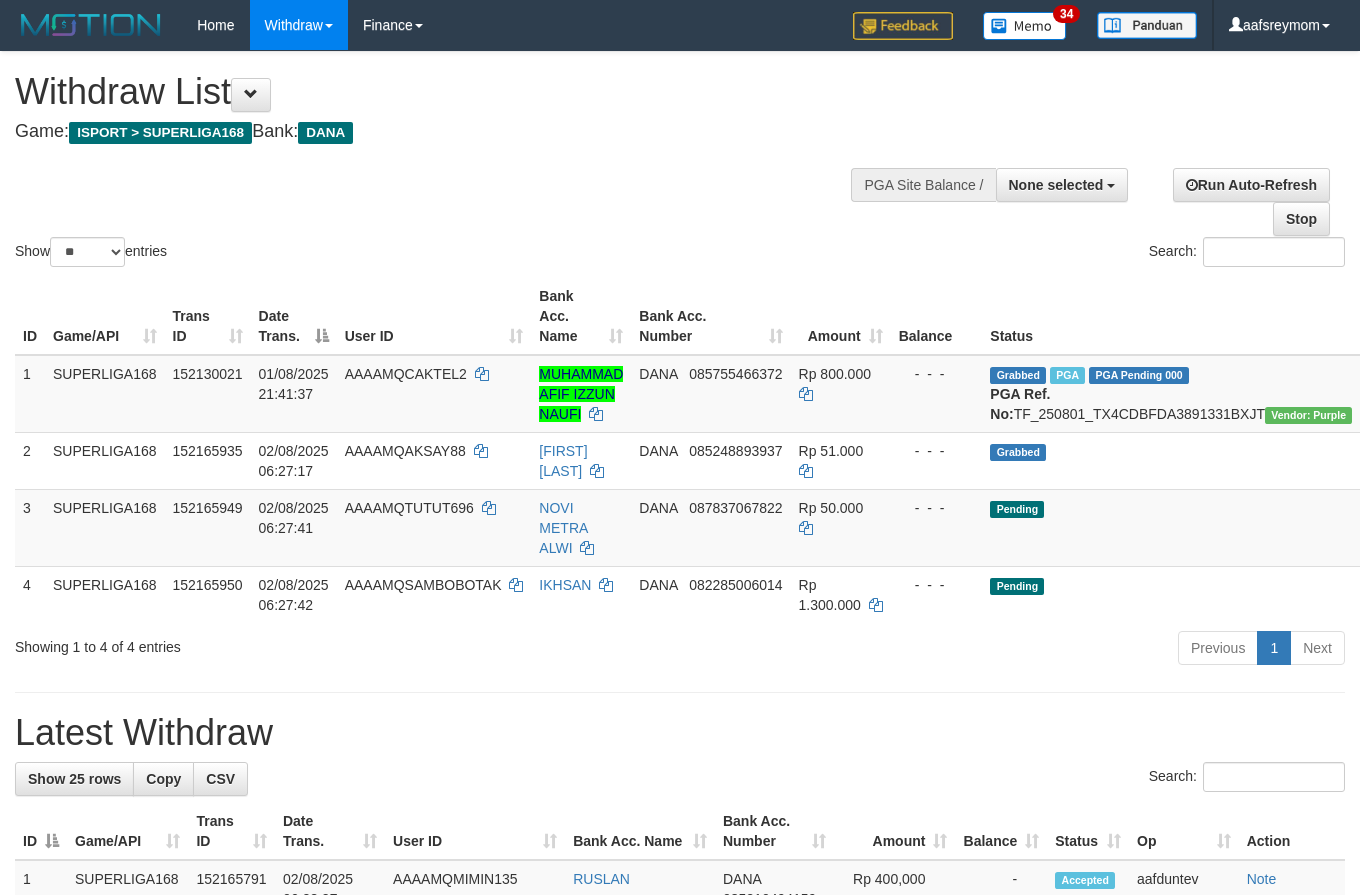 select 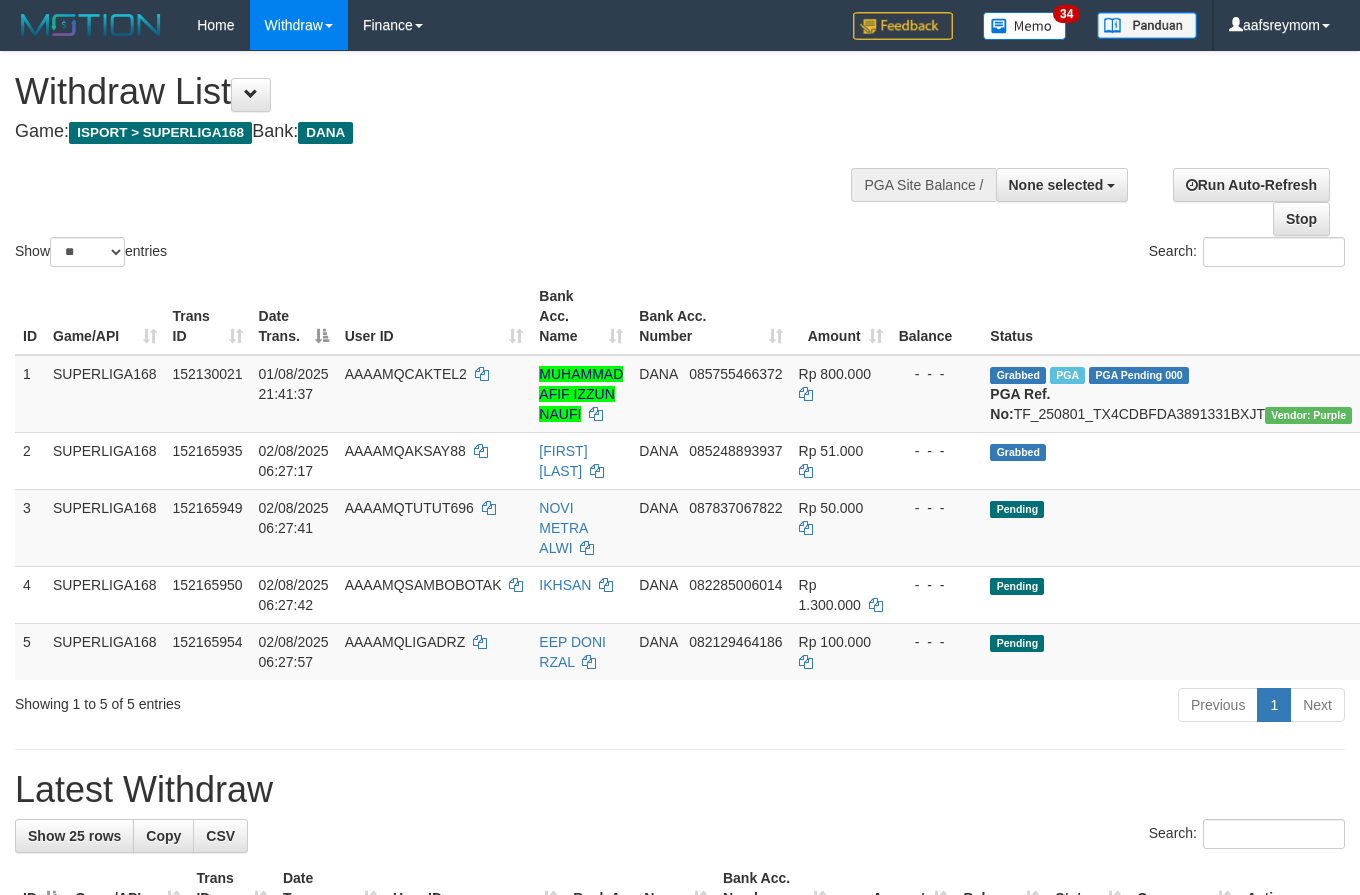 select 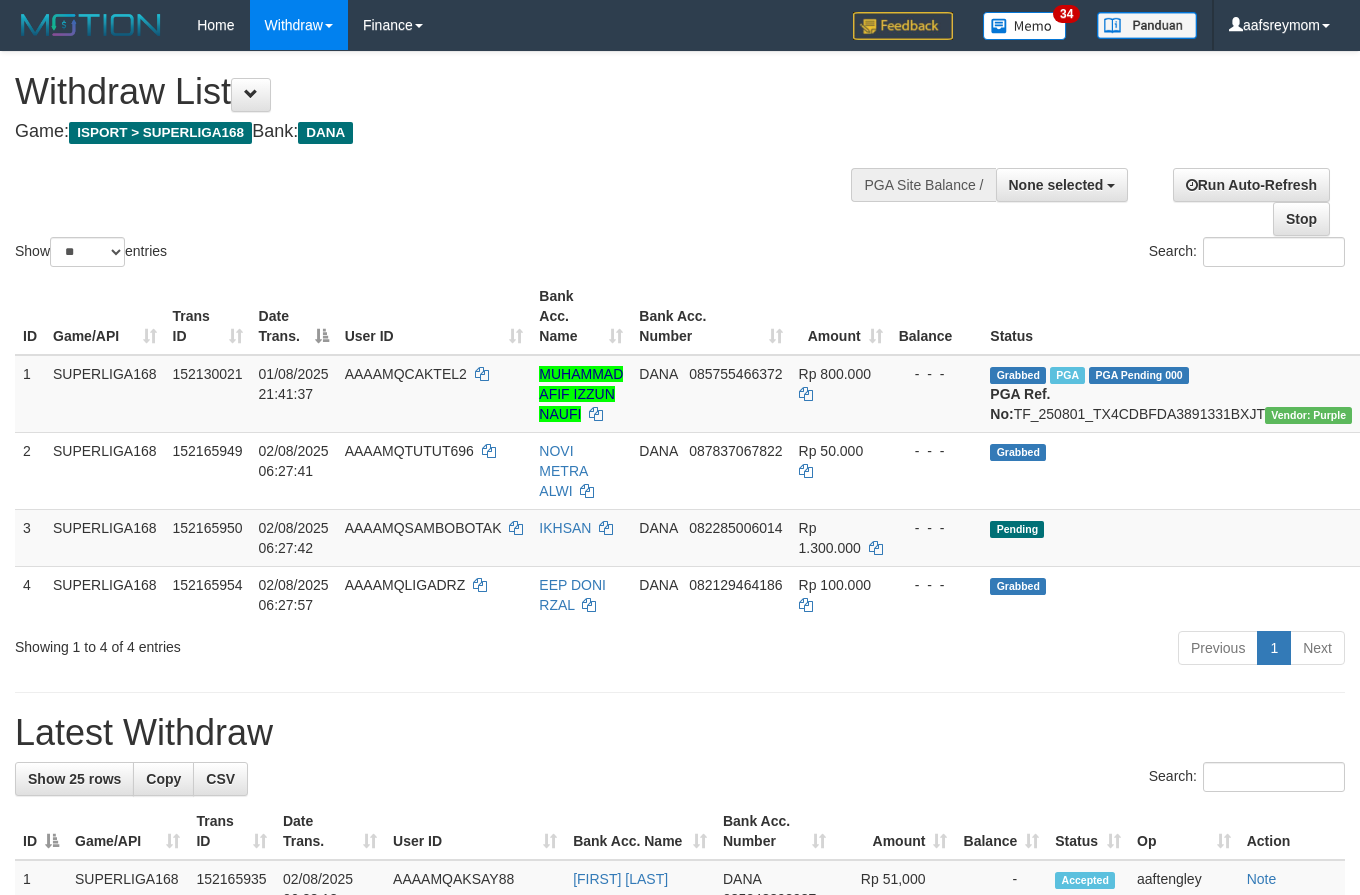 select 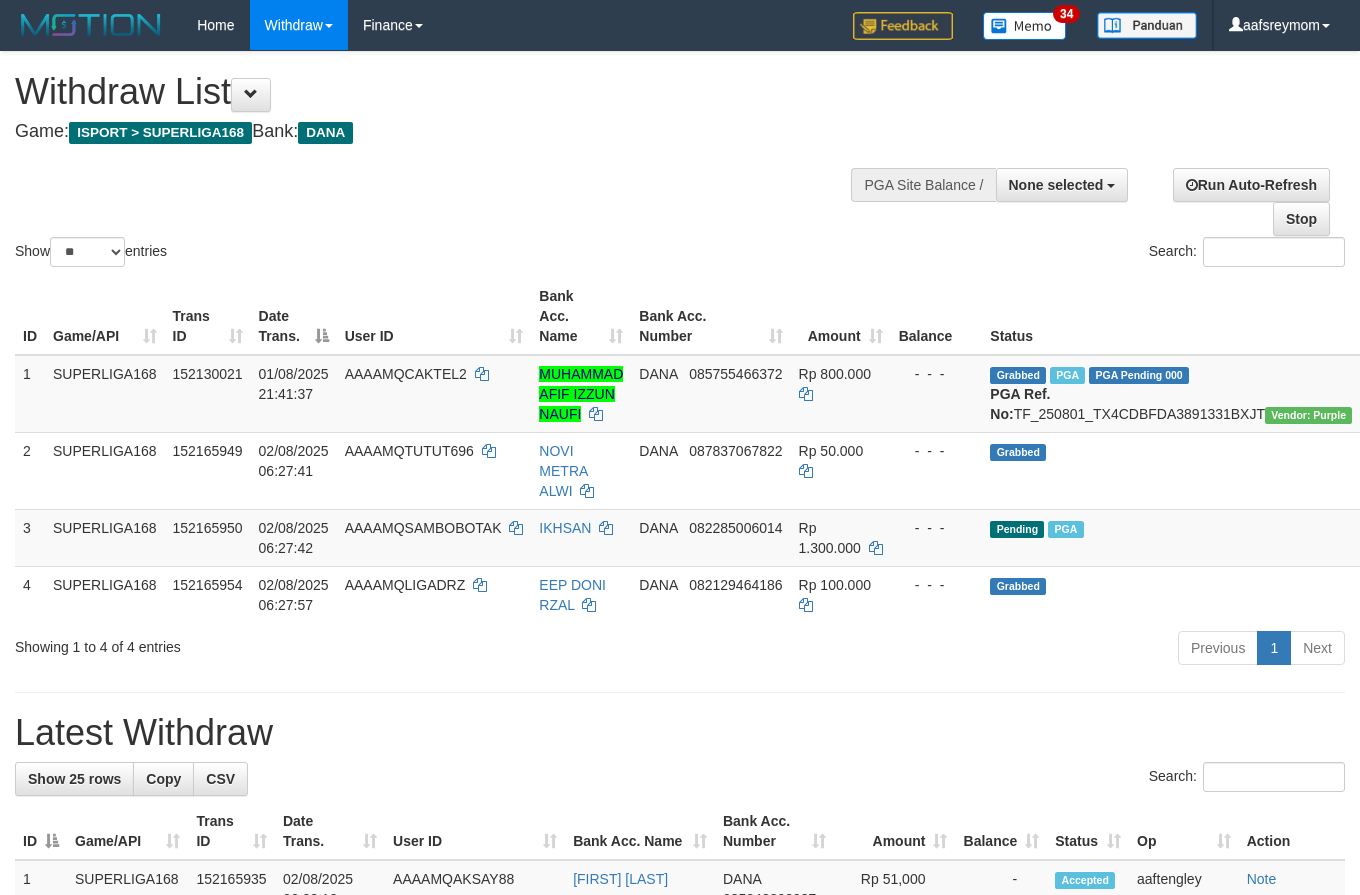 select 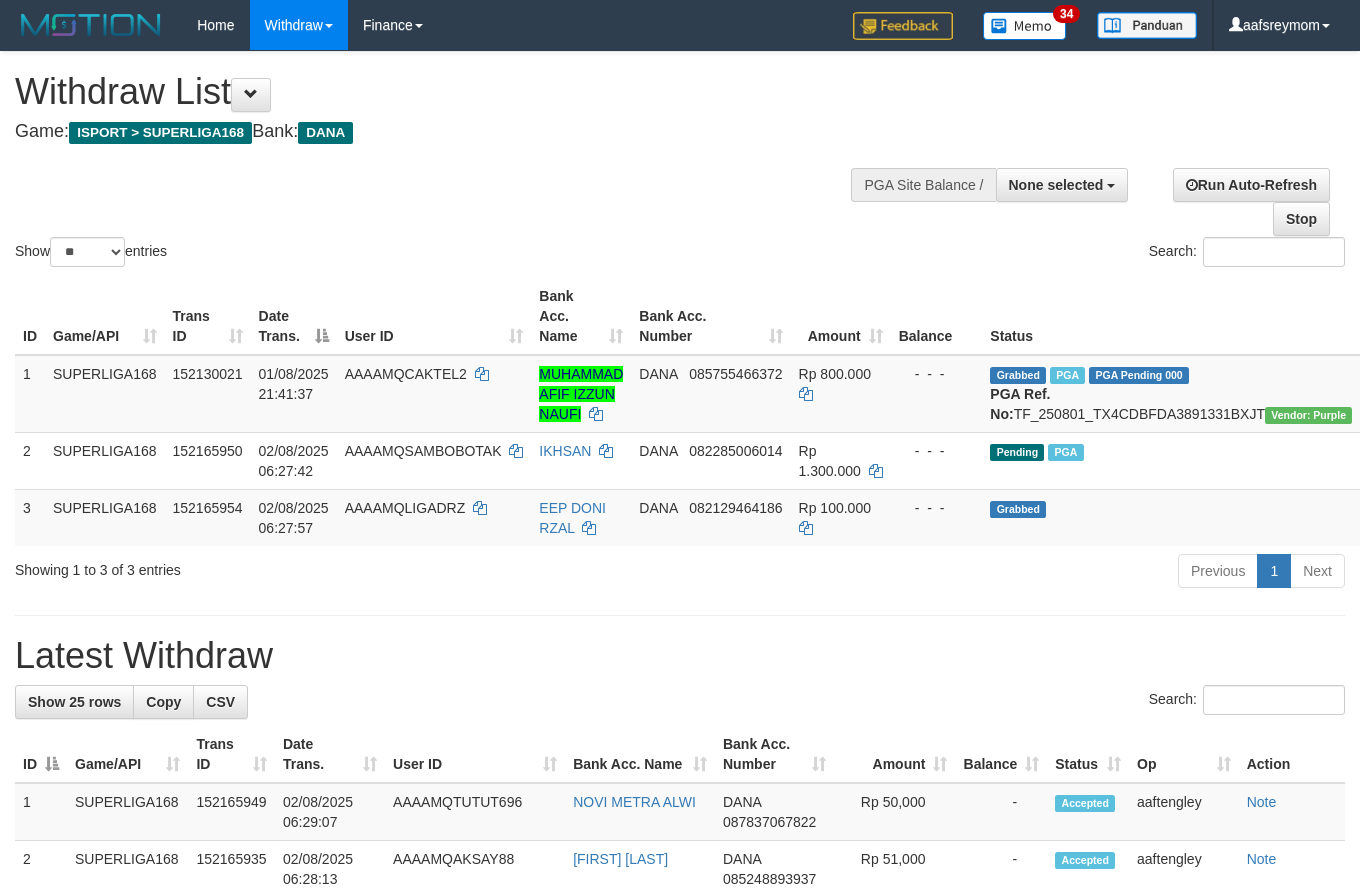 select 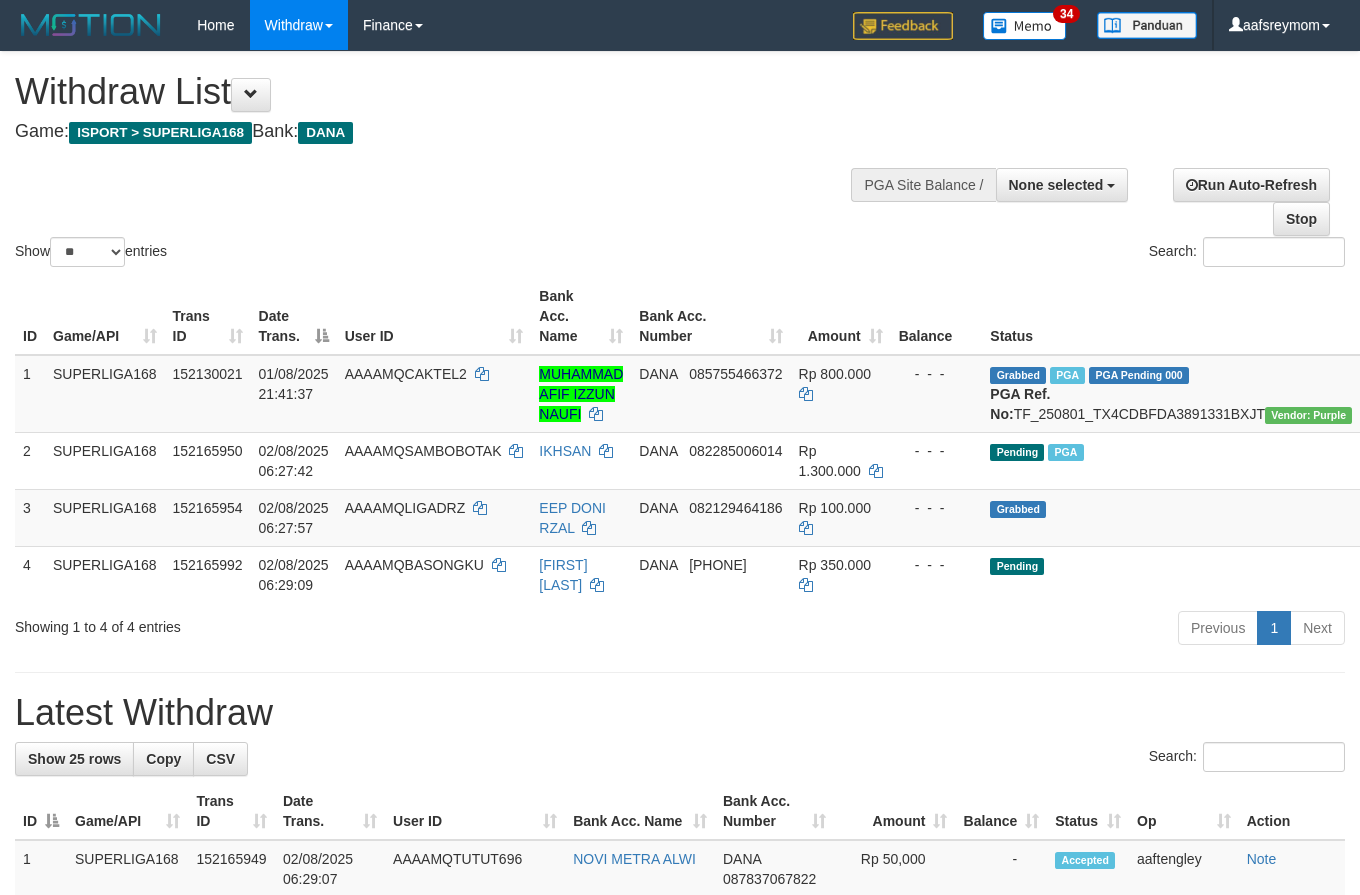 select 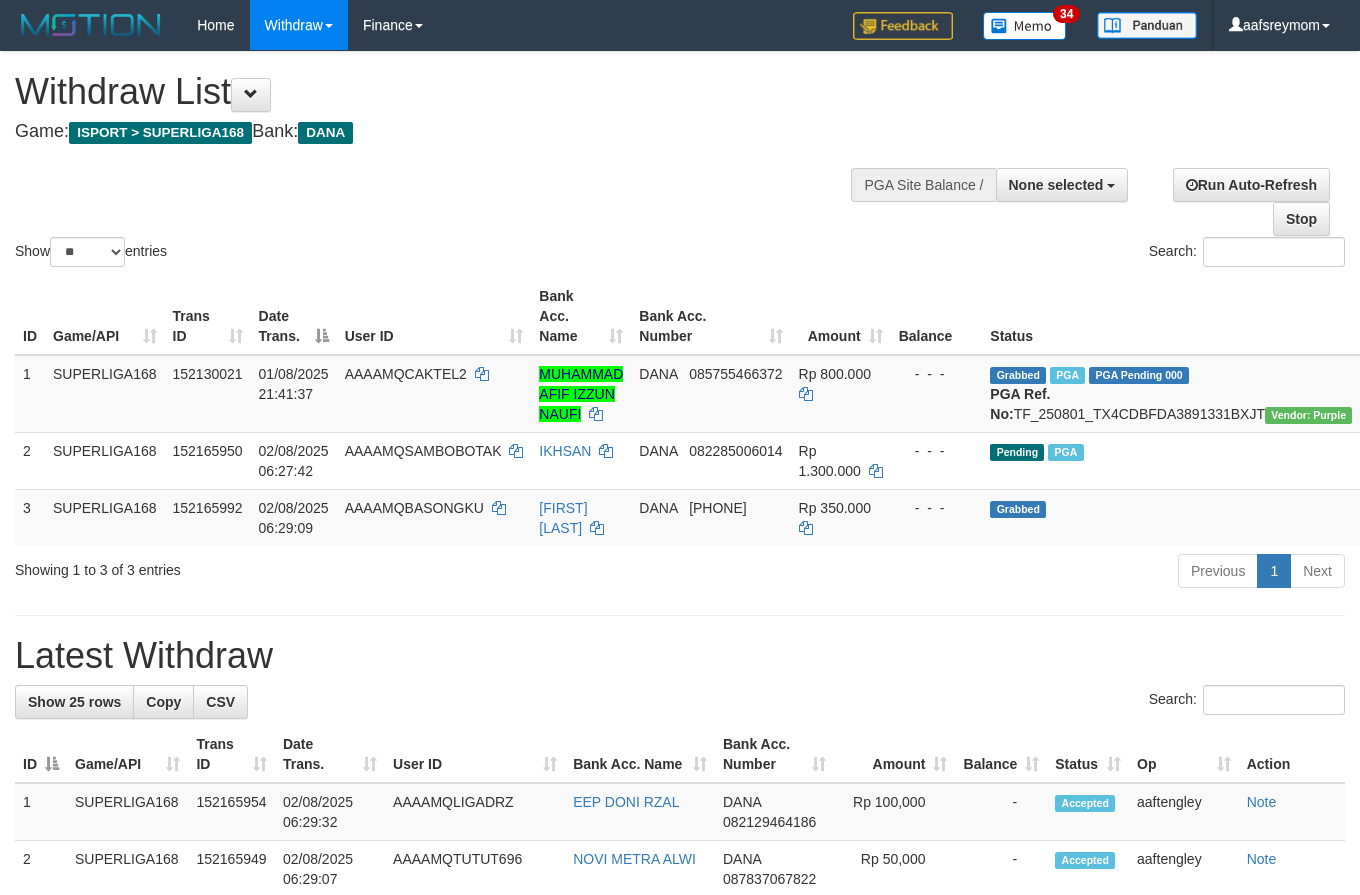 select 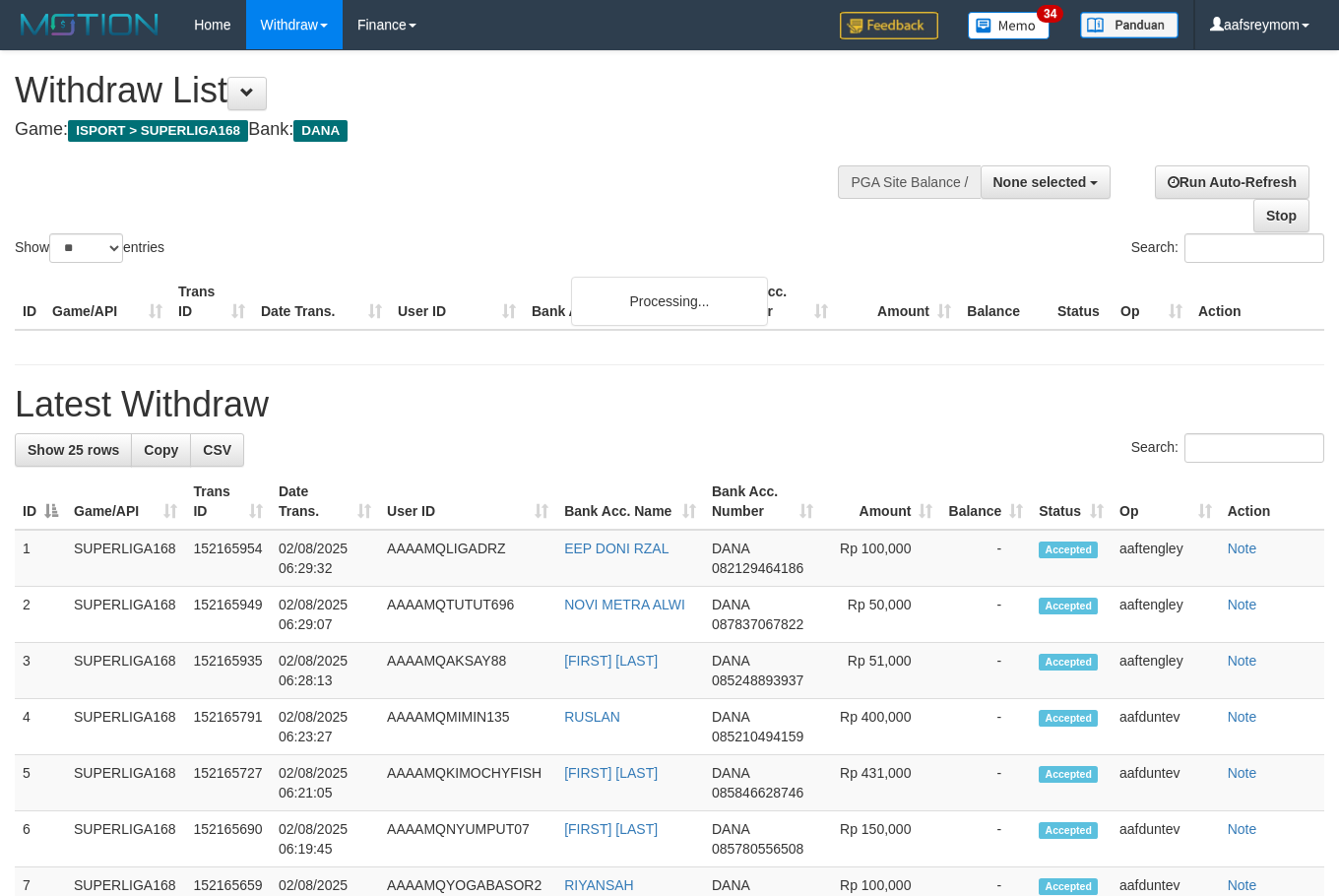 select 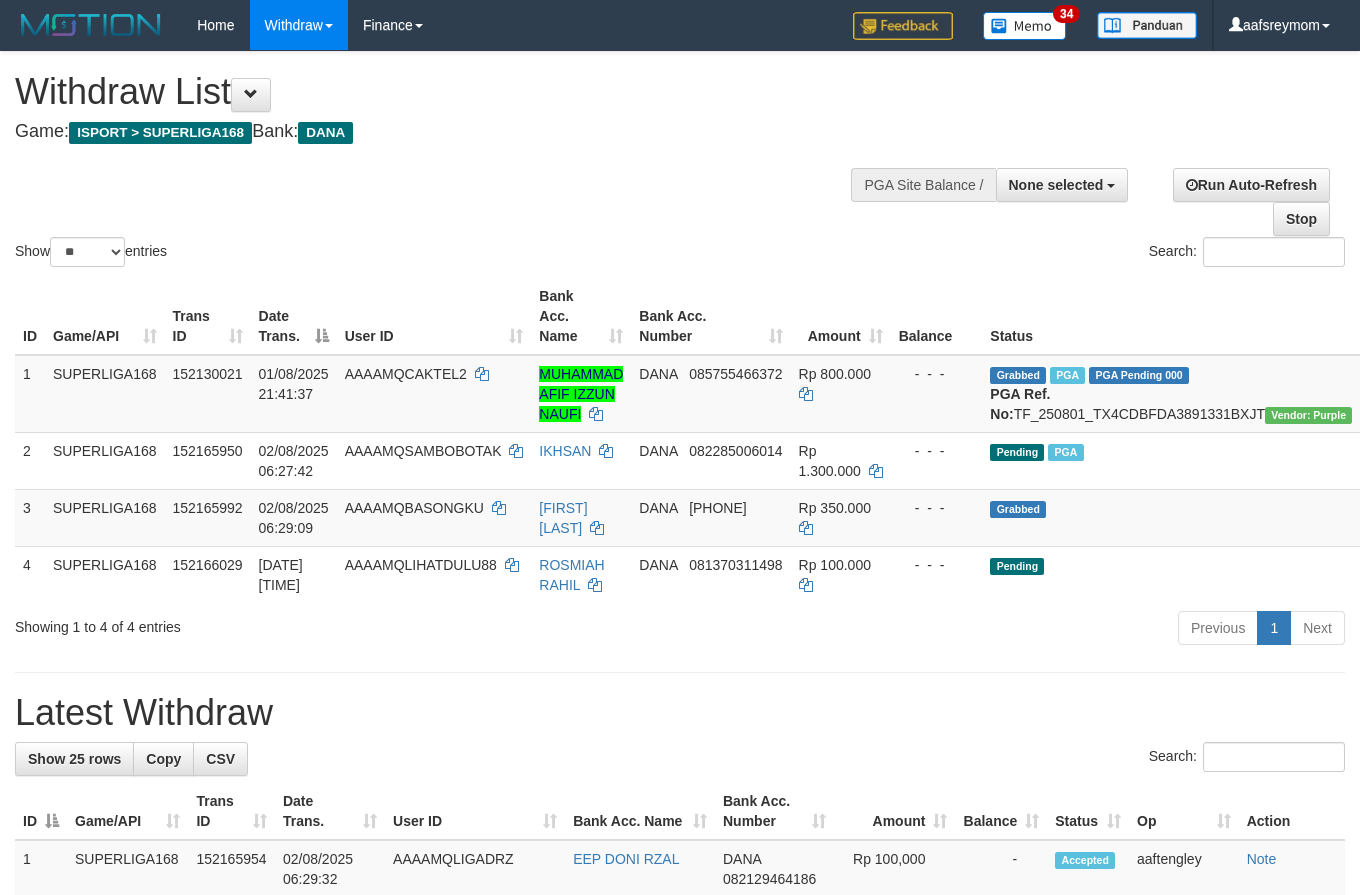 select 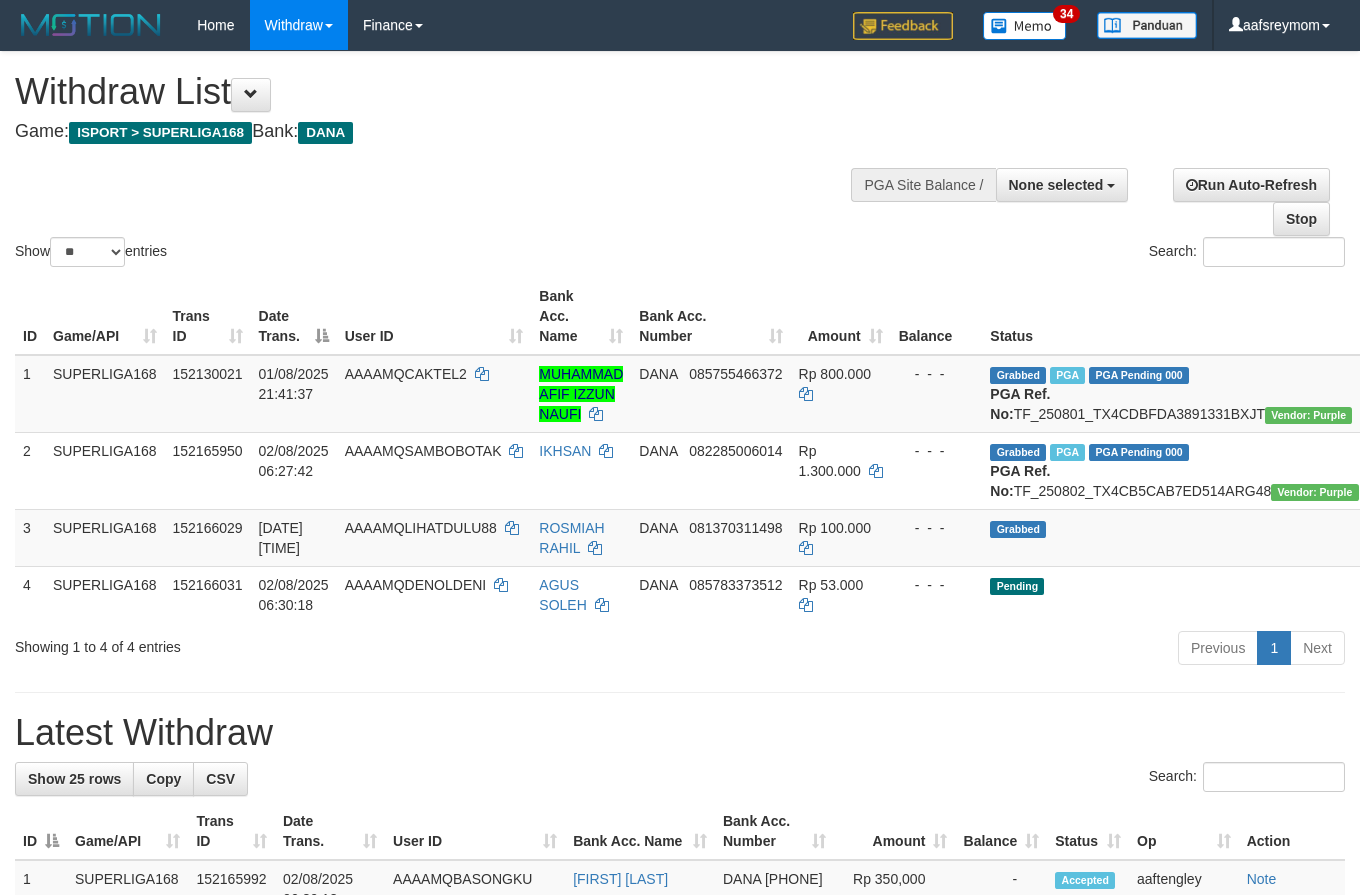 select 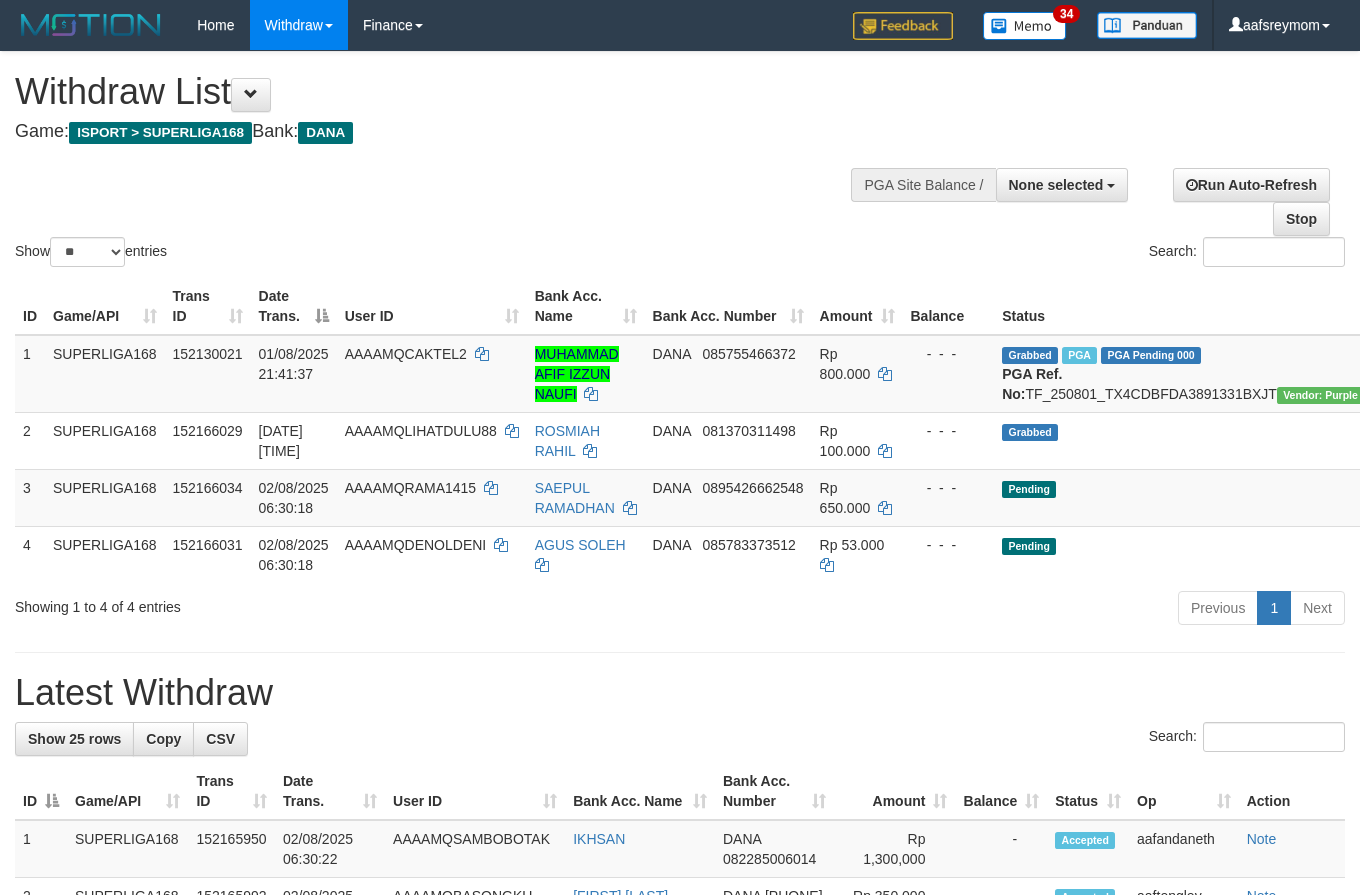 select 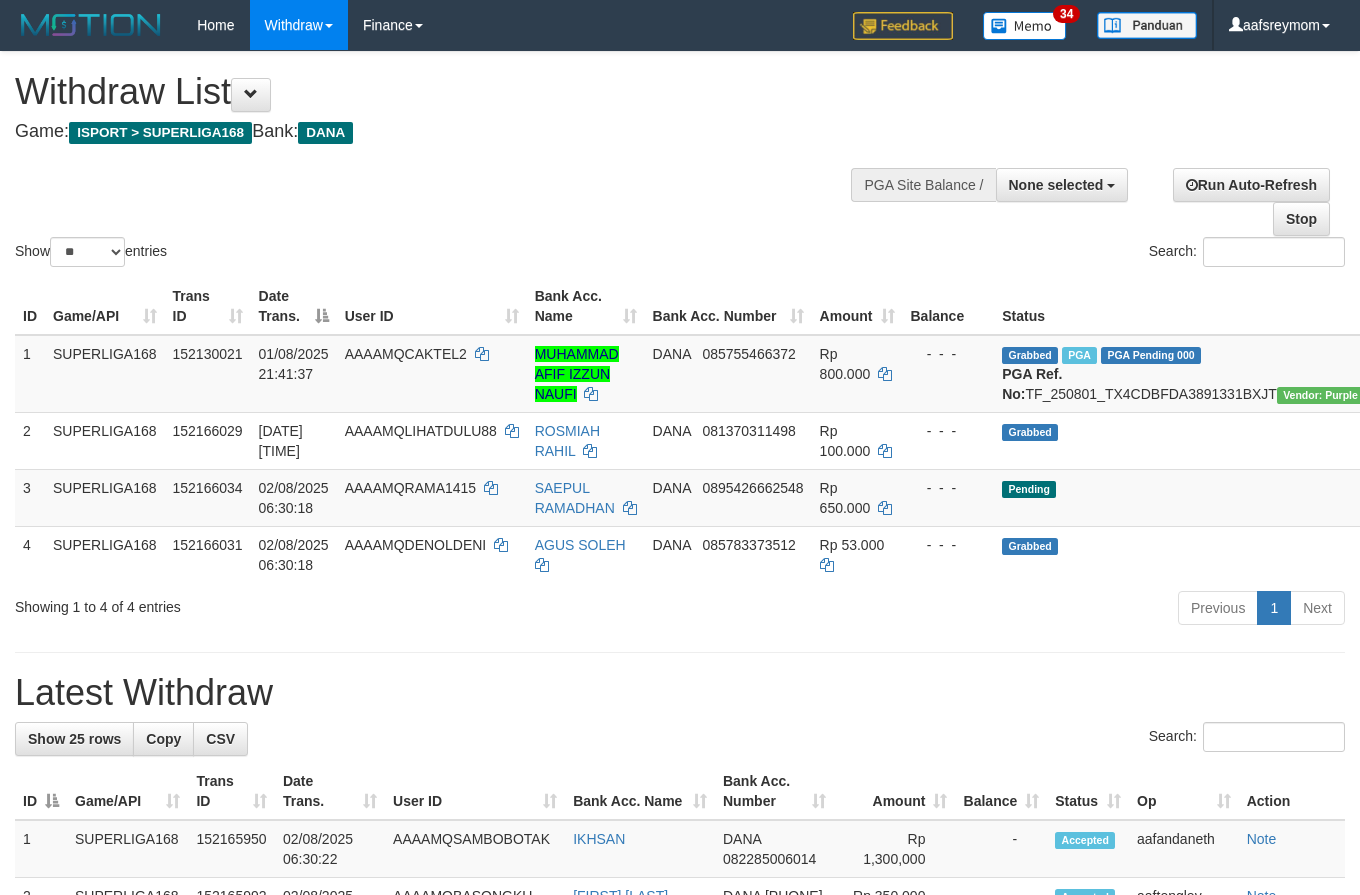 select 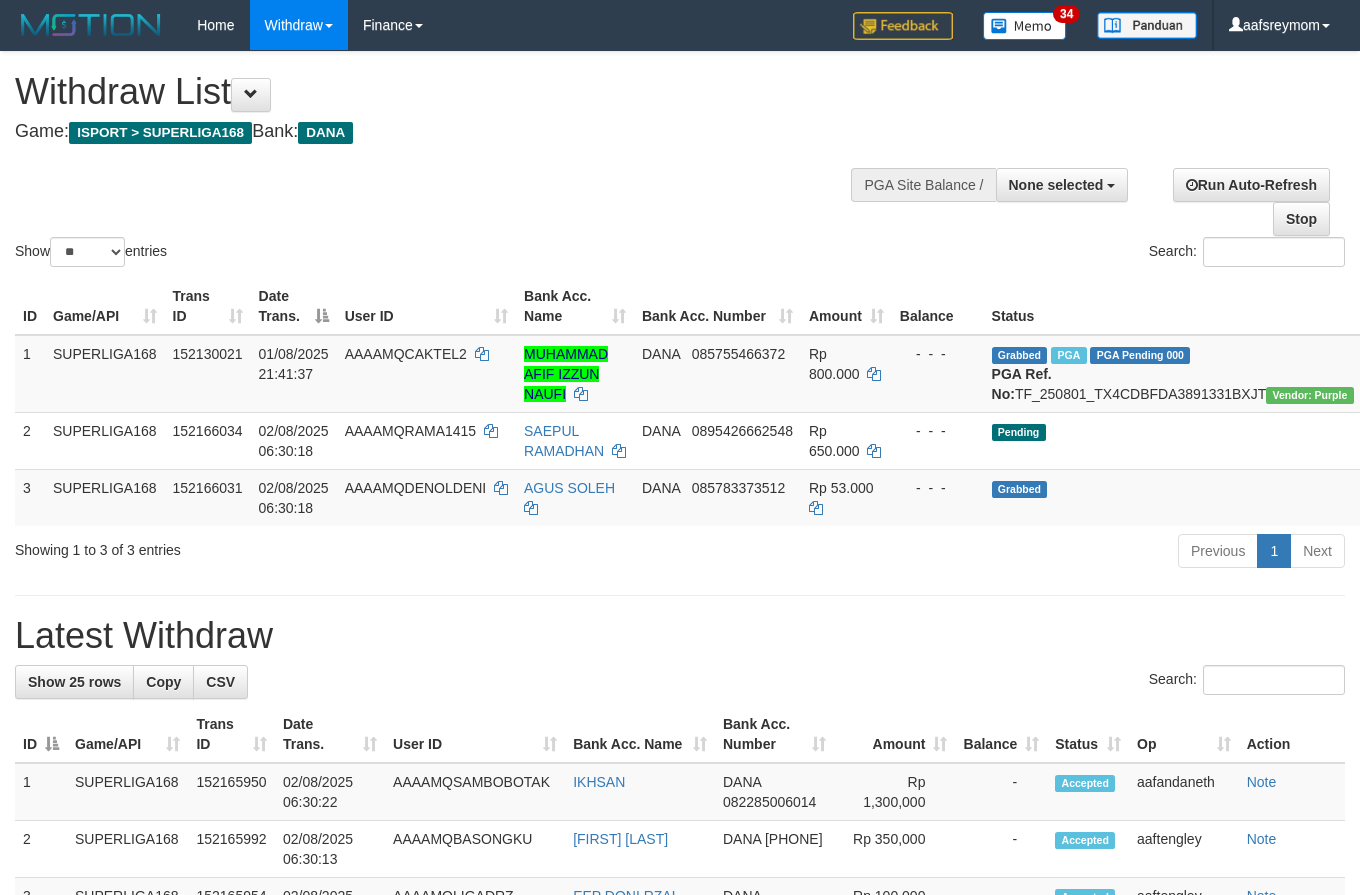 select 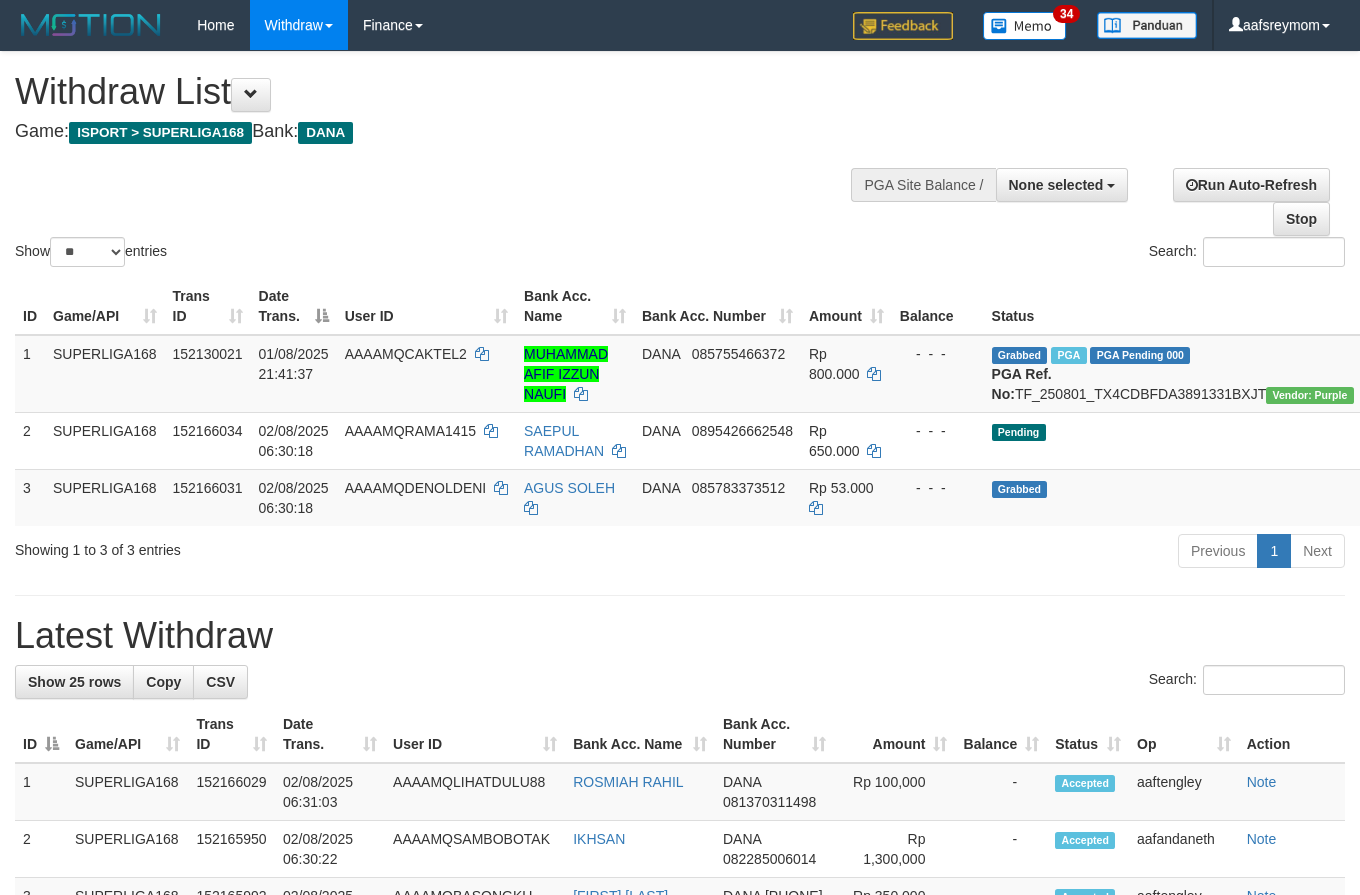 select 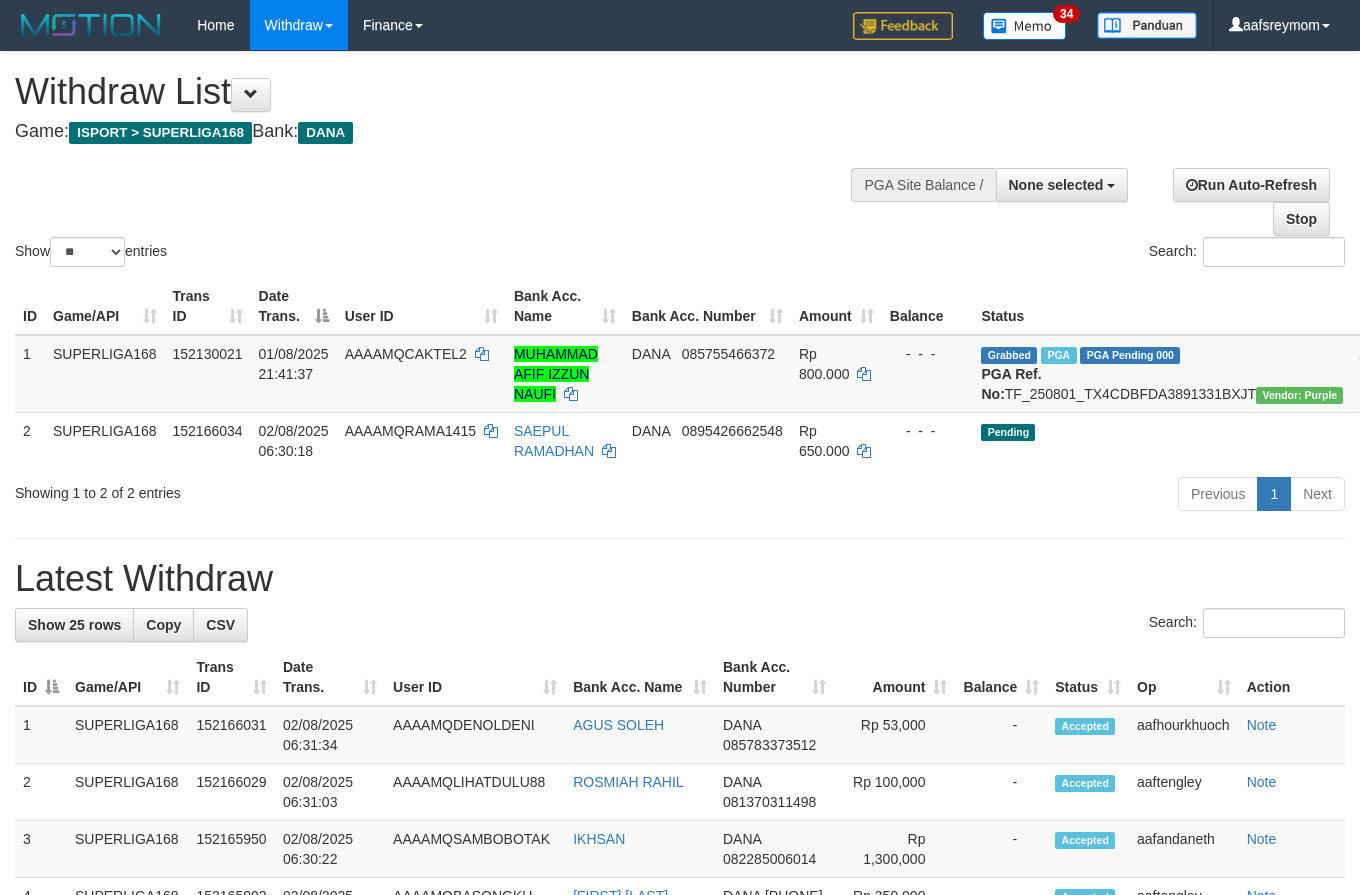 select 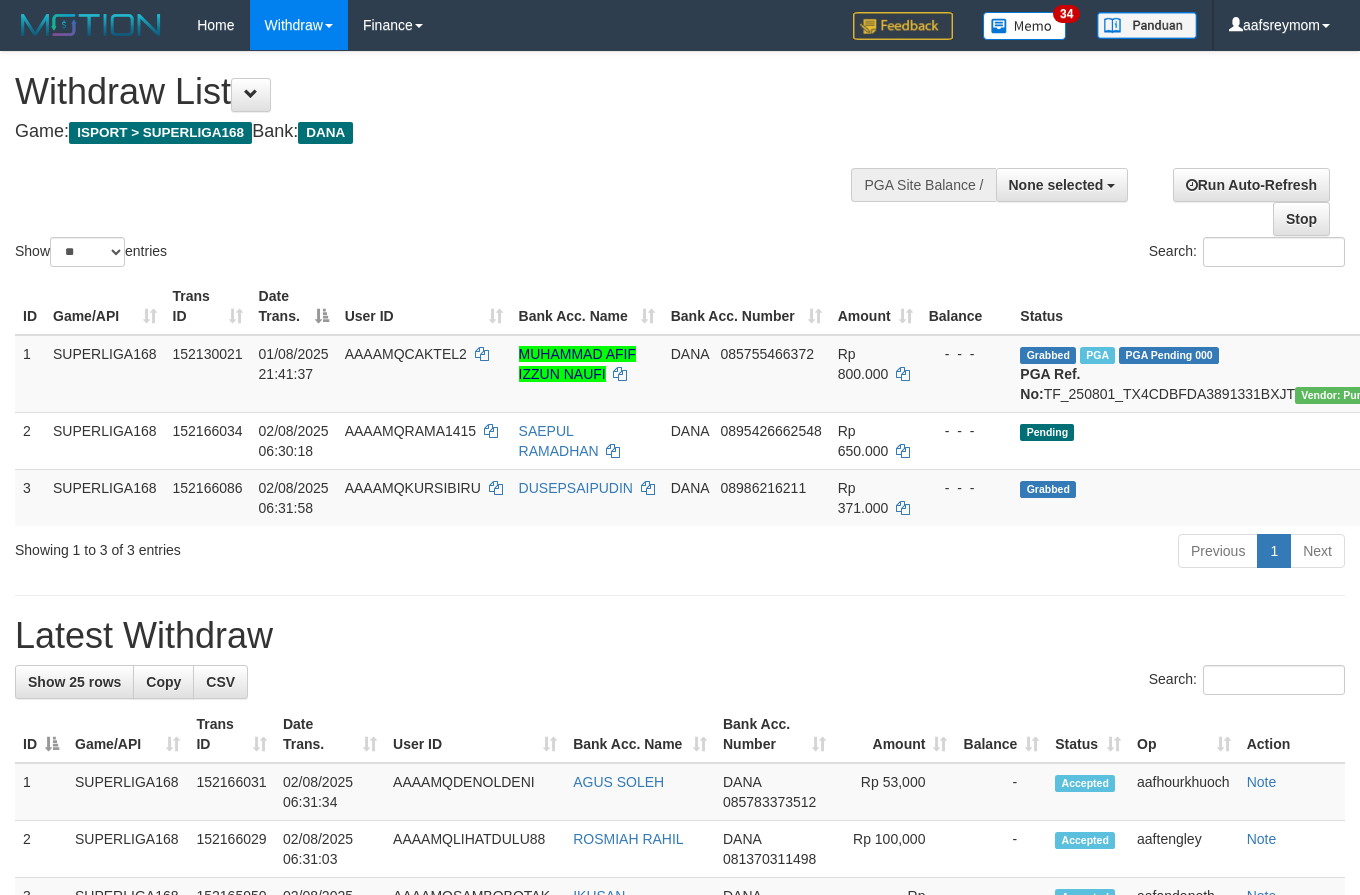 select 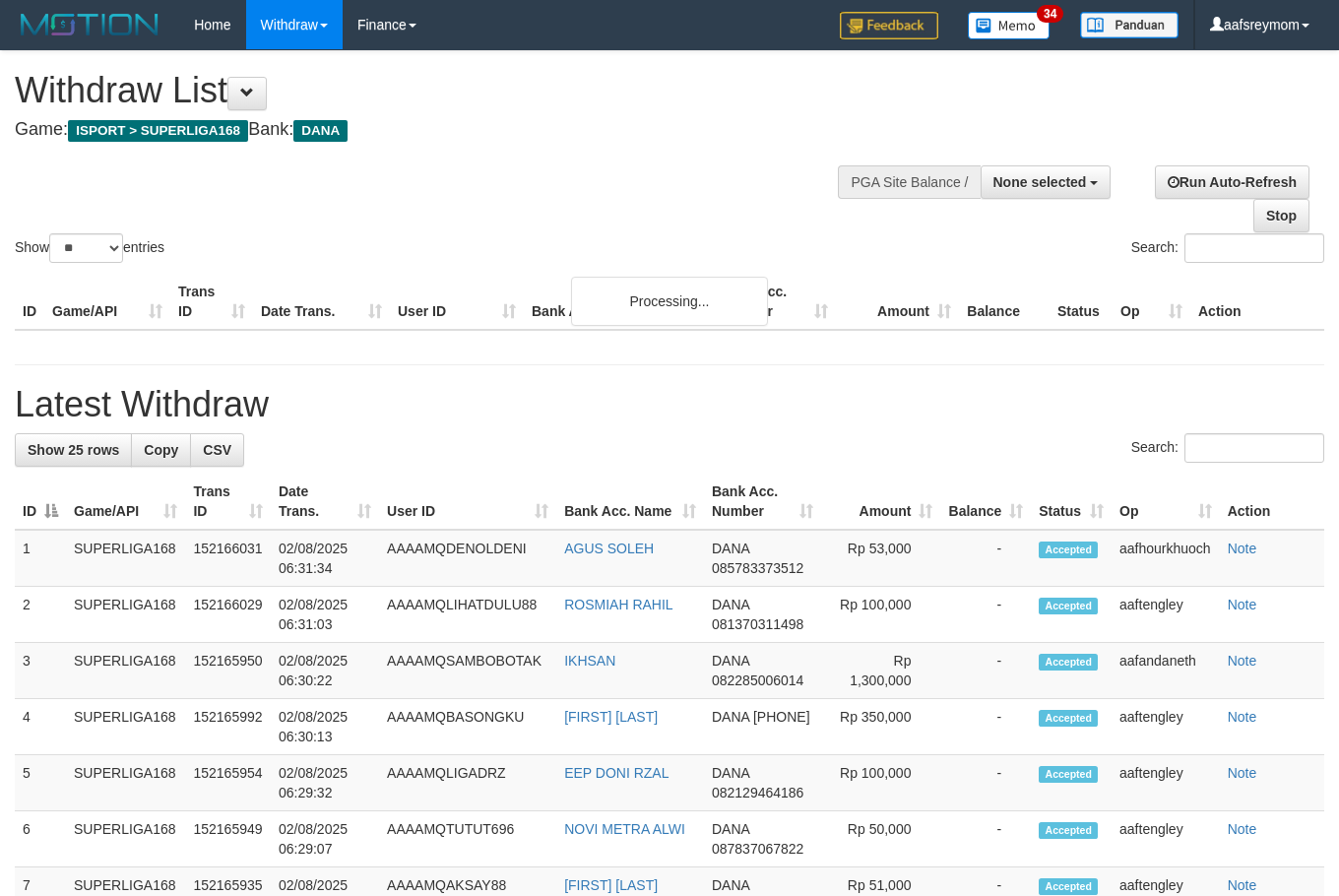 select 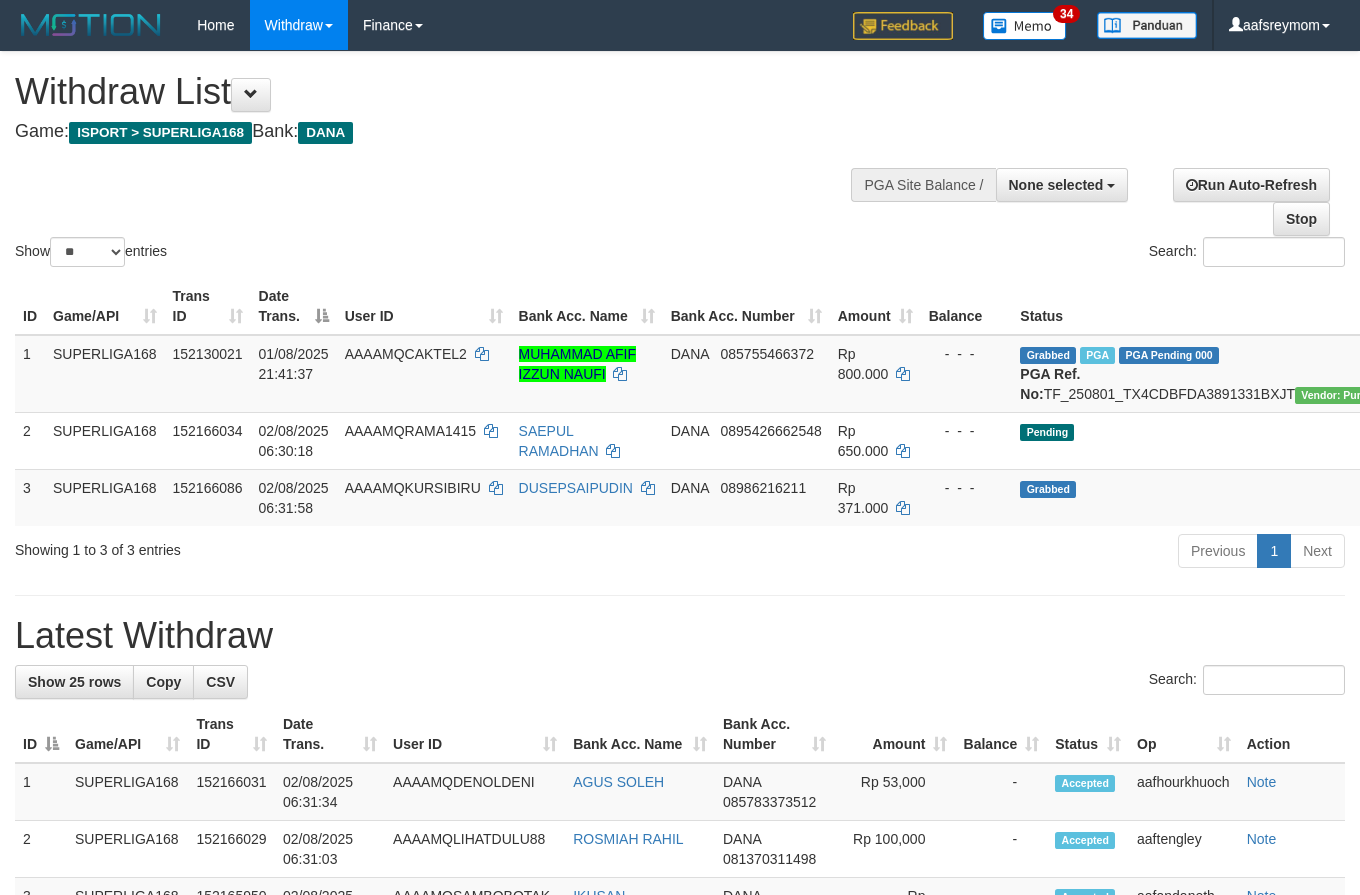 select 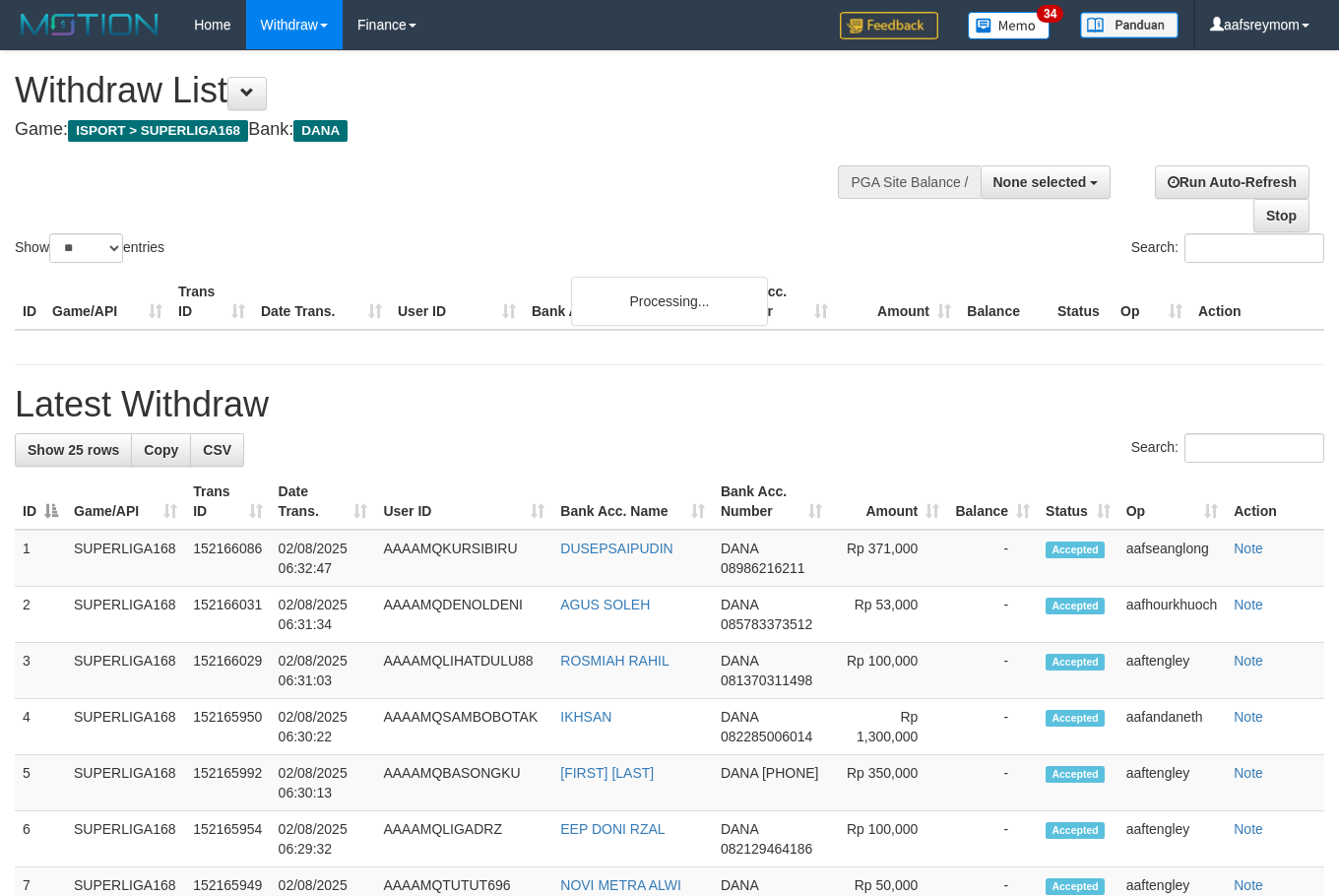 select 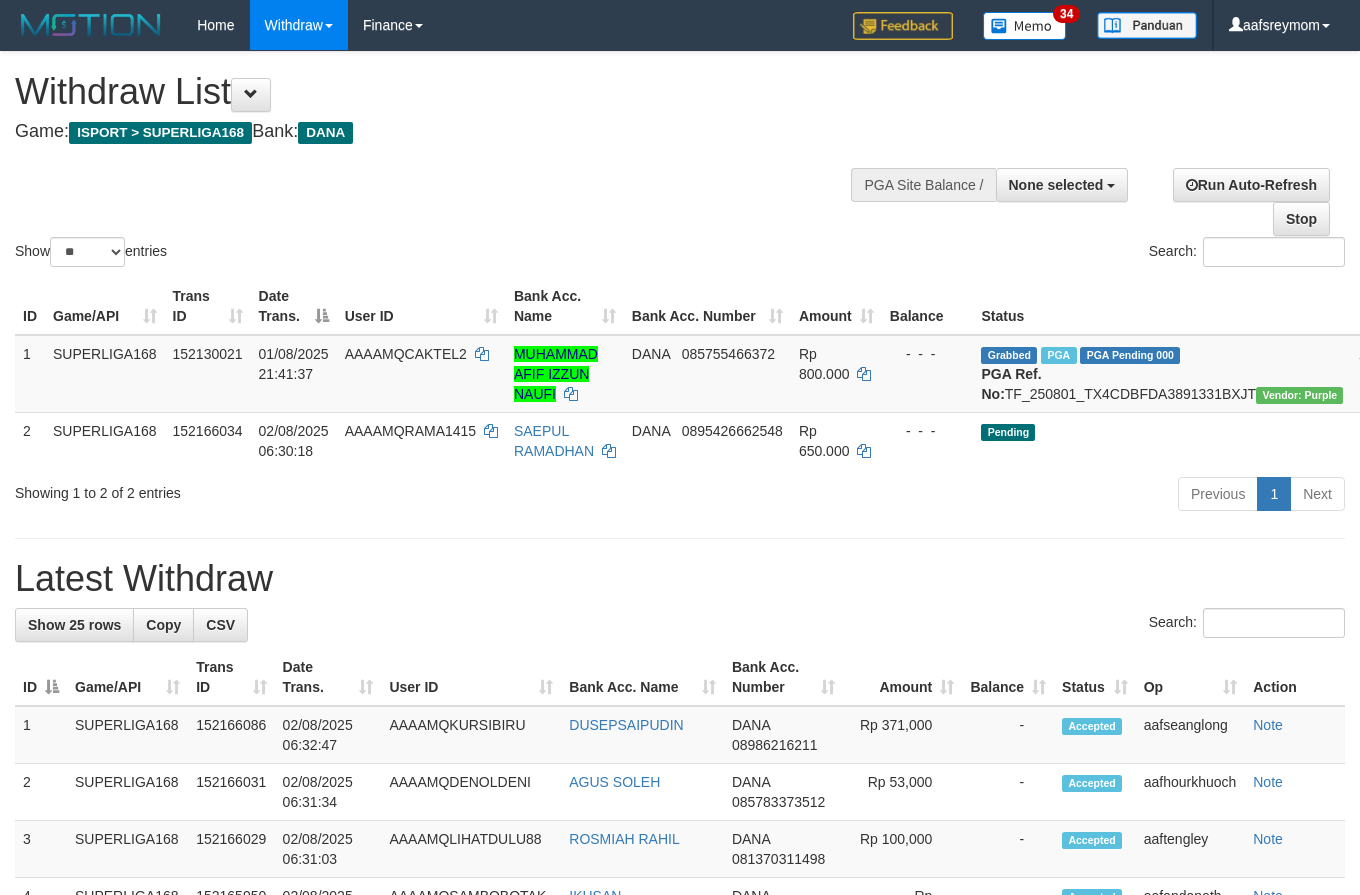 select 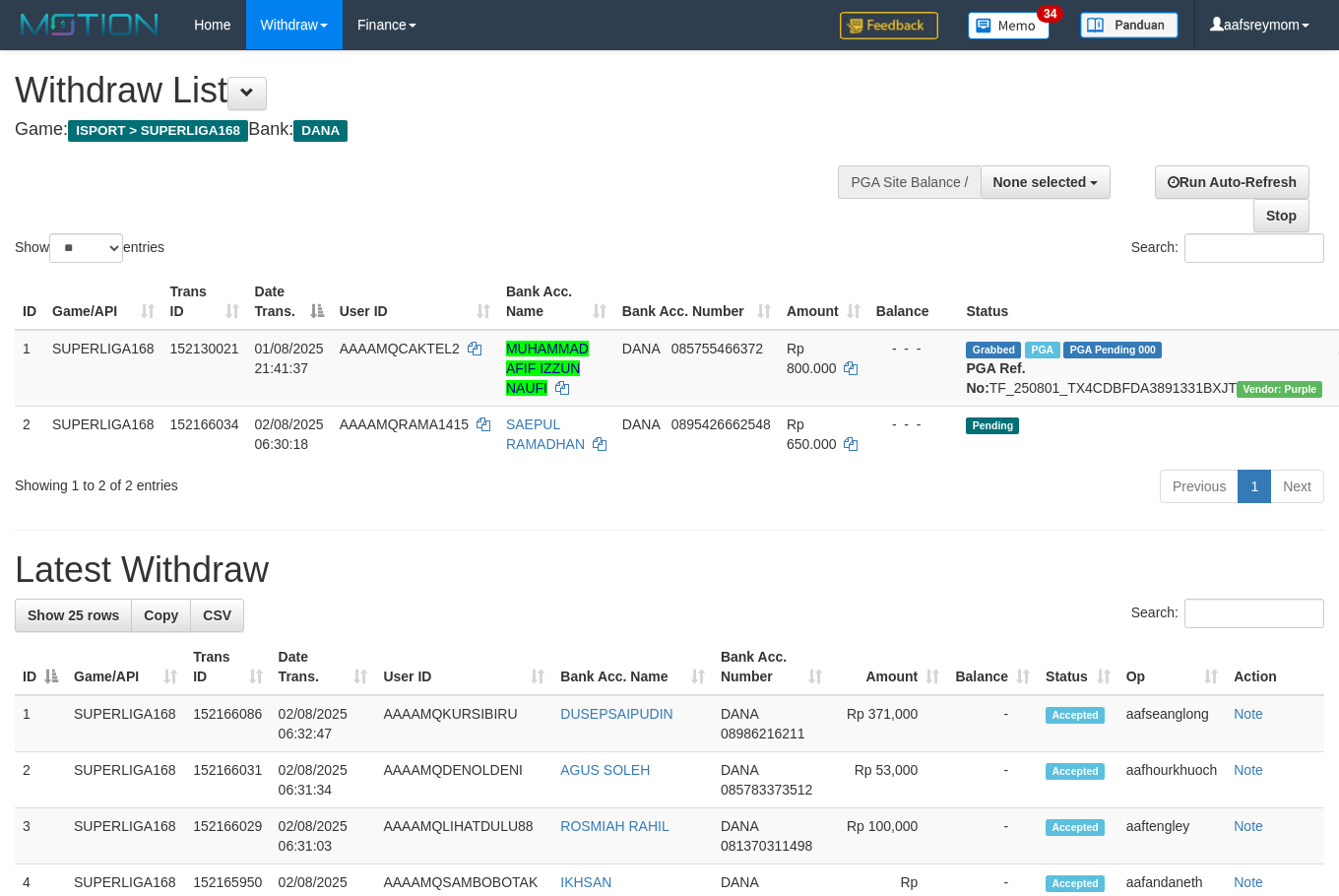 select 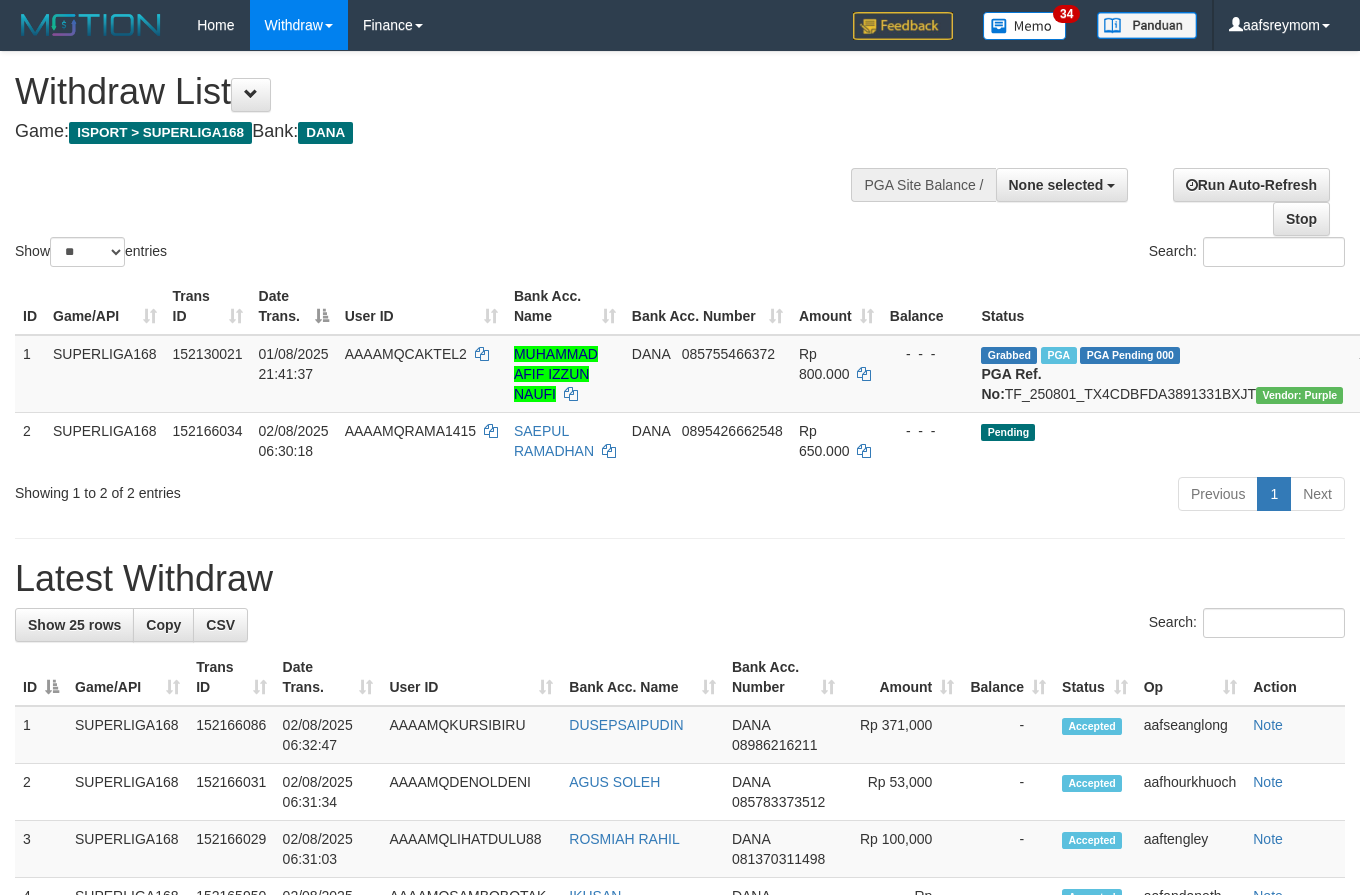 select 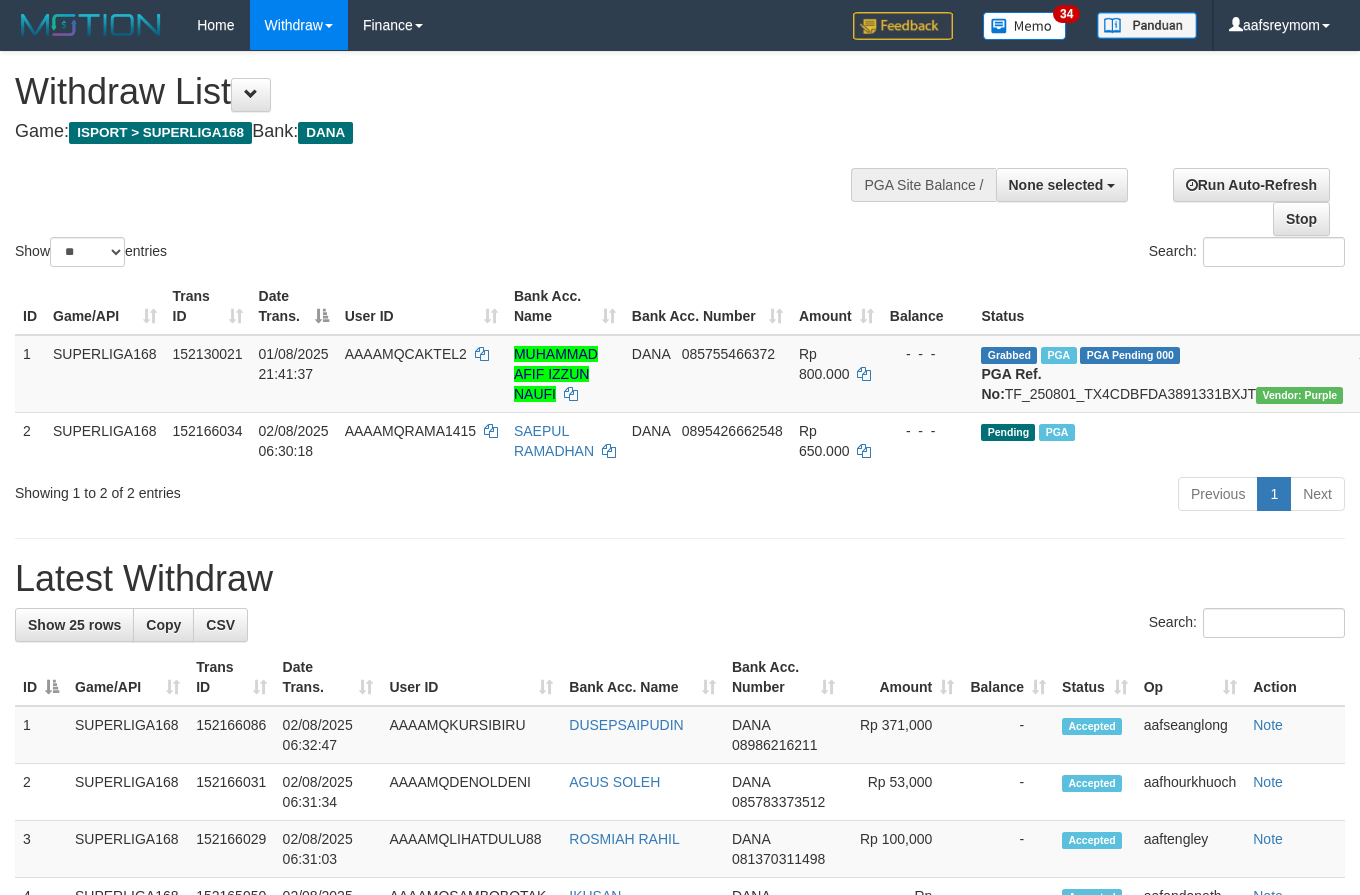 select 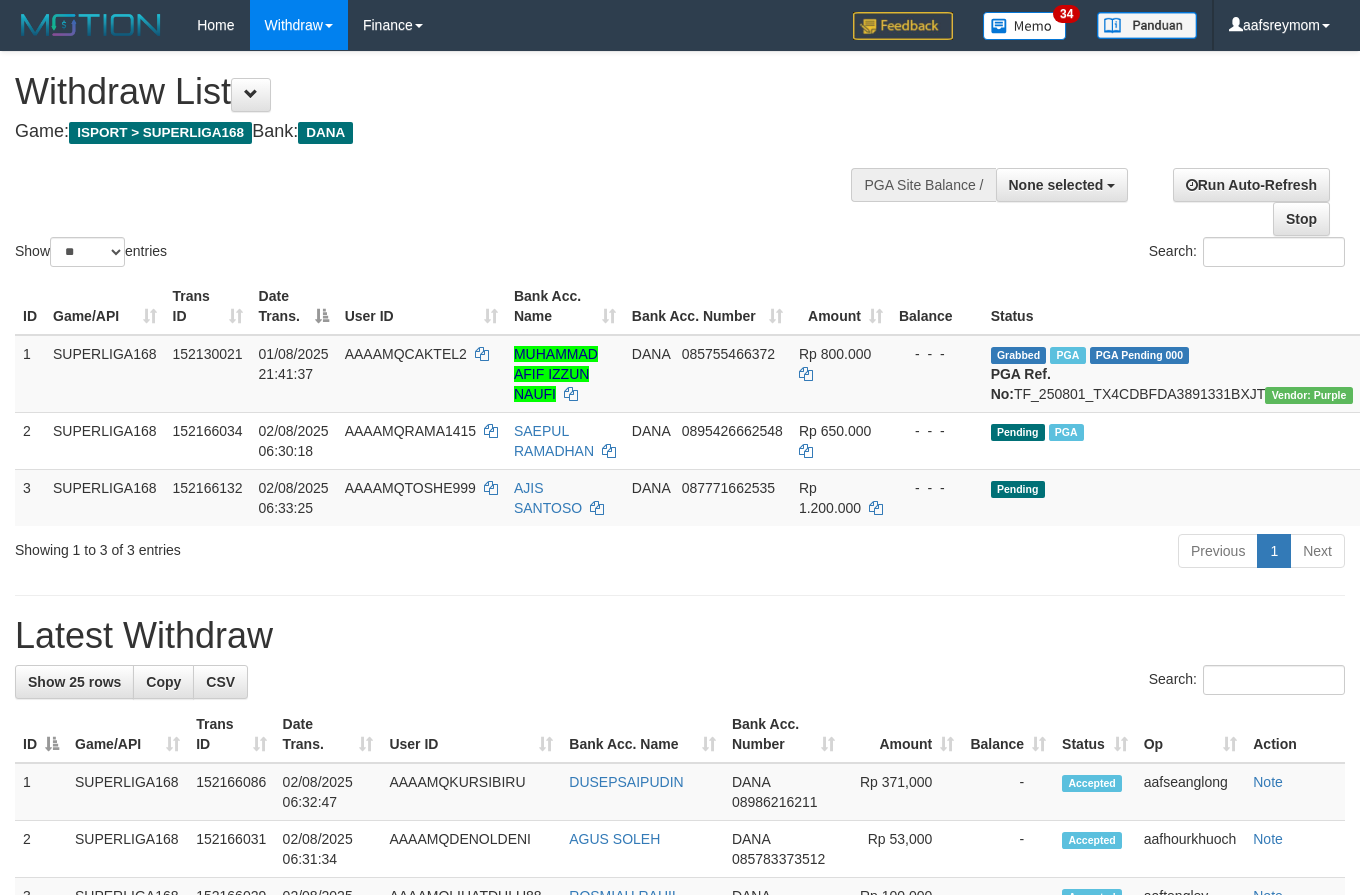 select 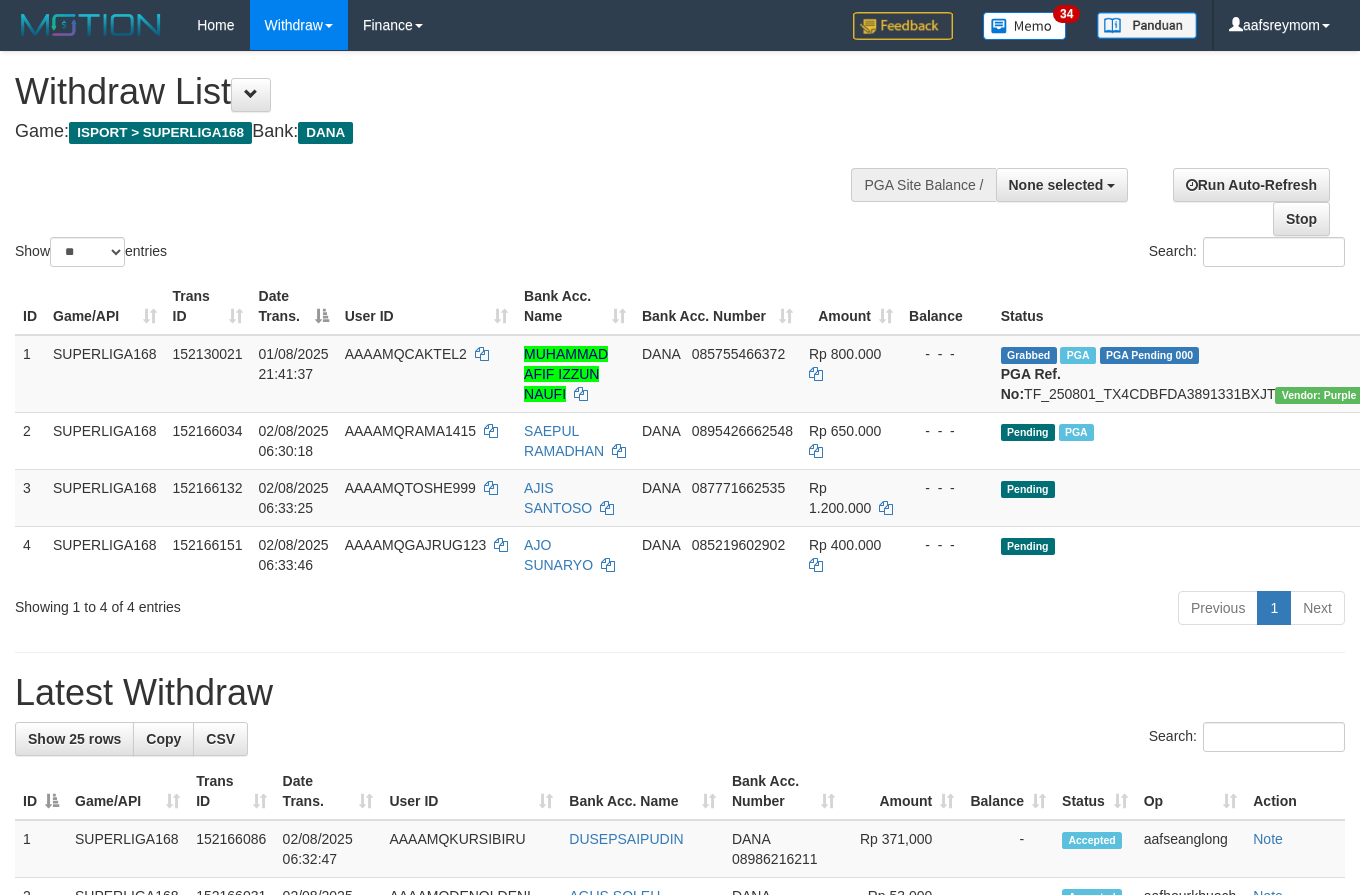 select 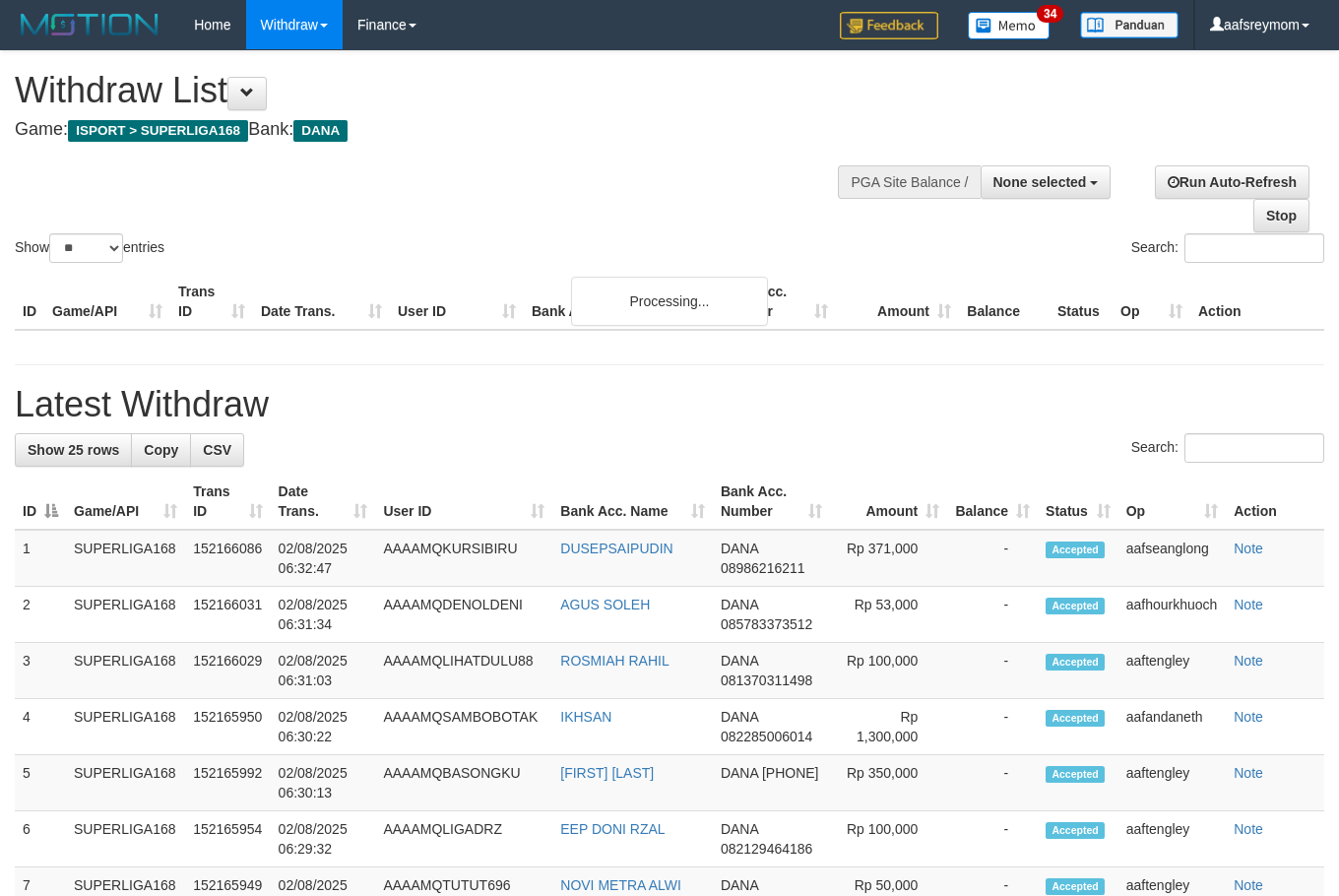 select 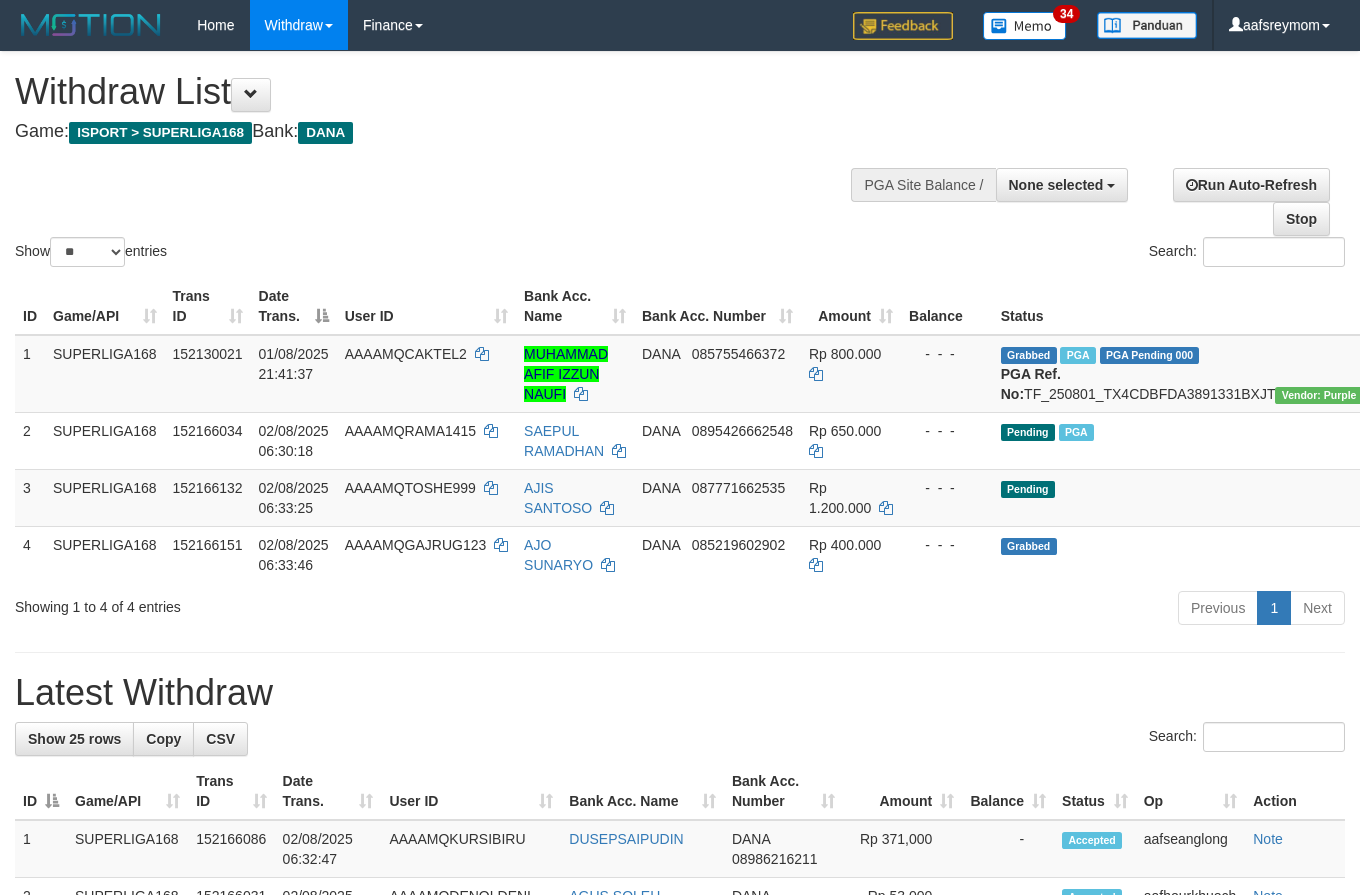 select 